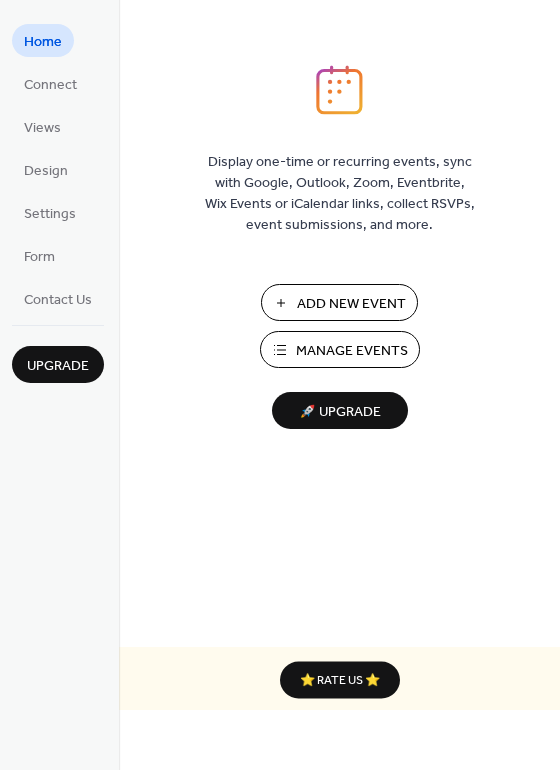 scroll, scrollTop: 0, scrollLeft: 0, axis: both 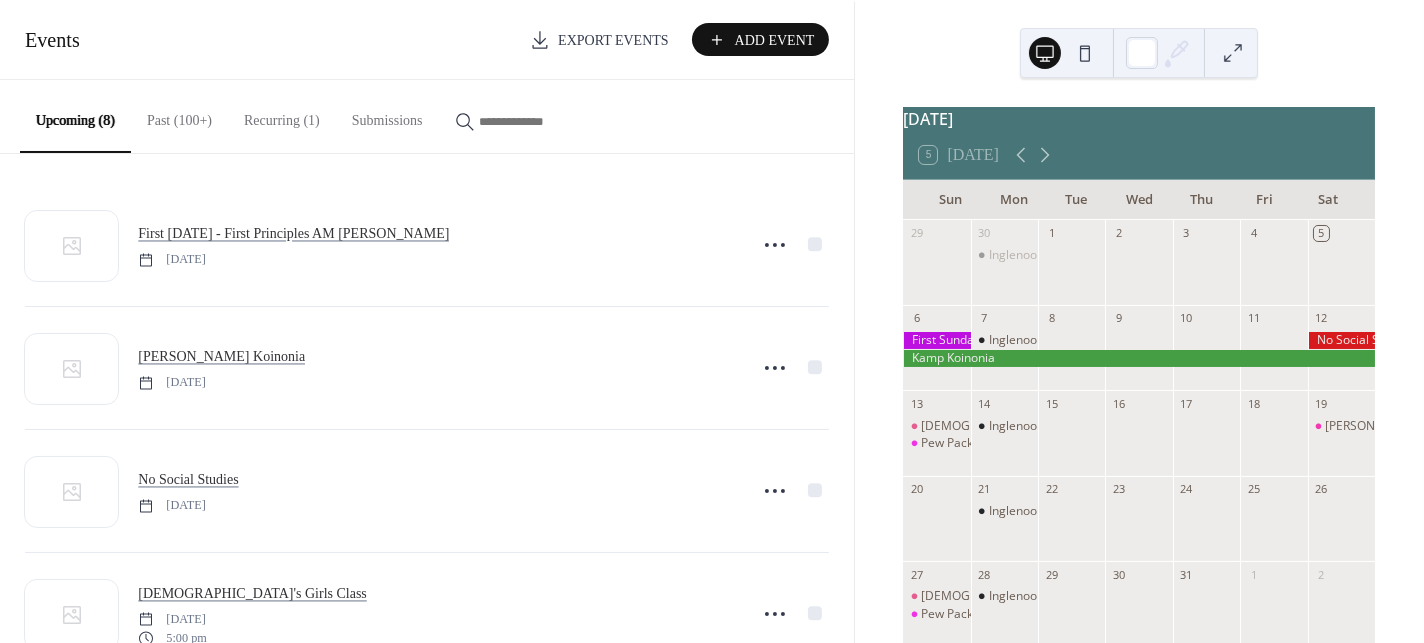 click on "Add Event" at bounding box center (775, 41) 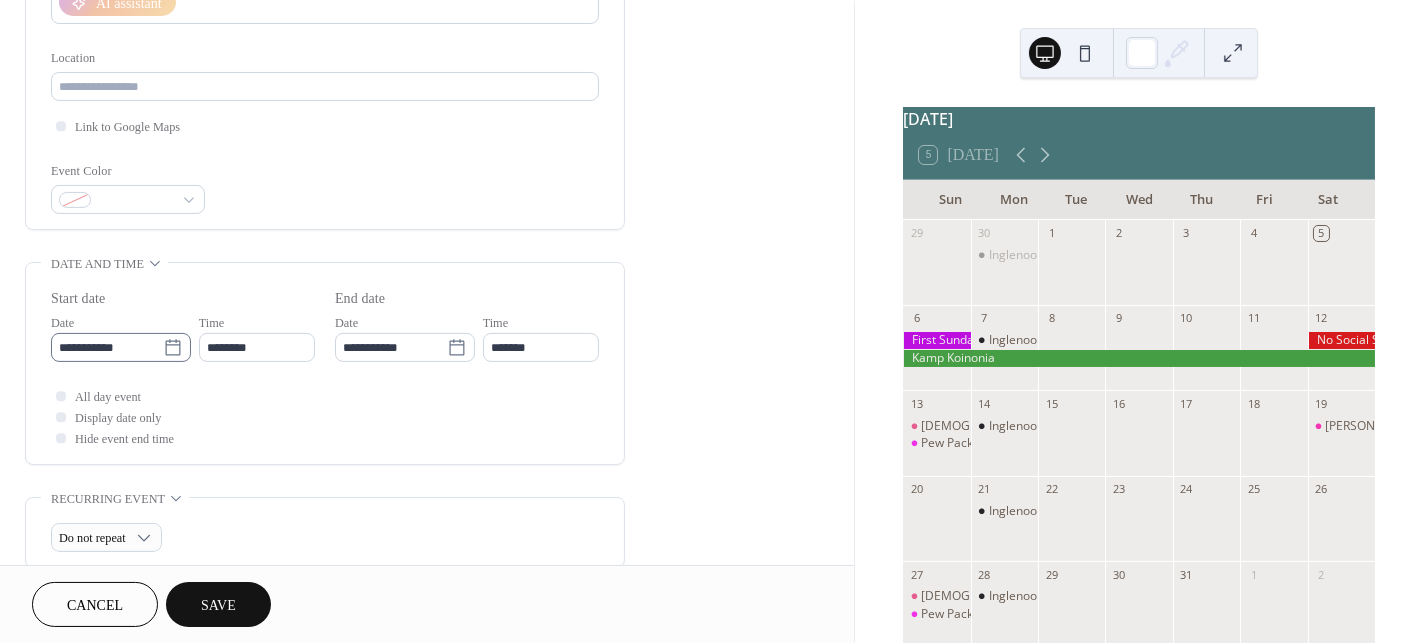 scroll, scrollTop: 389, scrollLeft: 0, axis: vertical 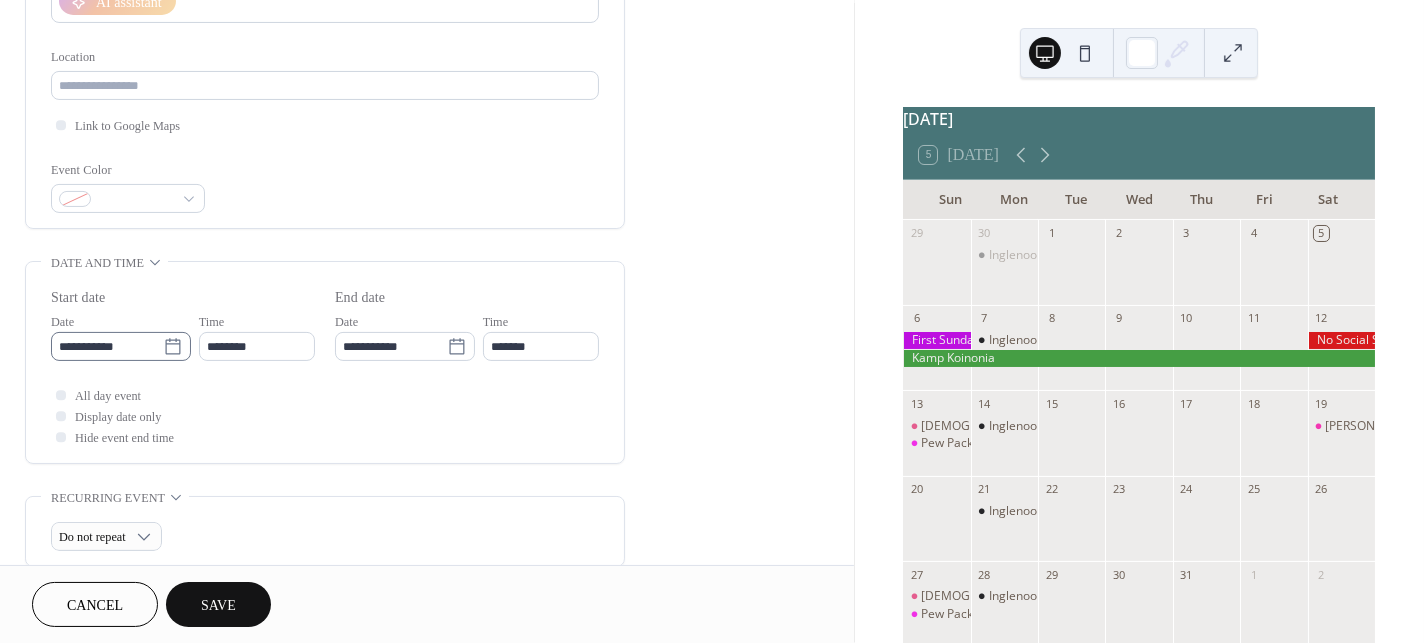 type on "**********" 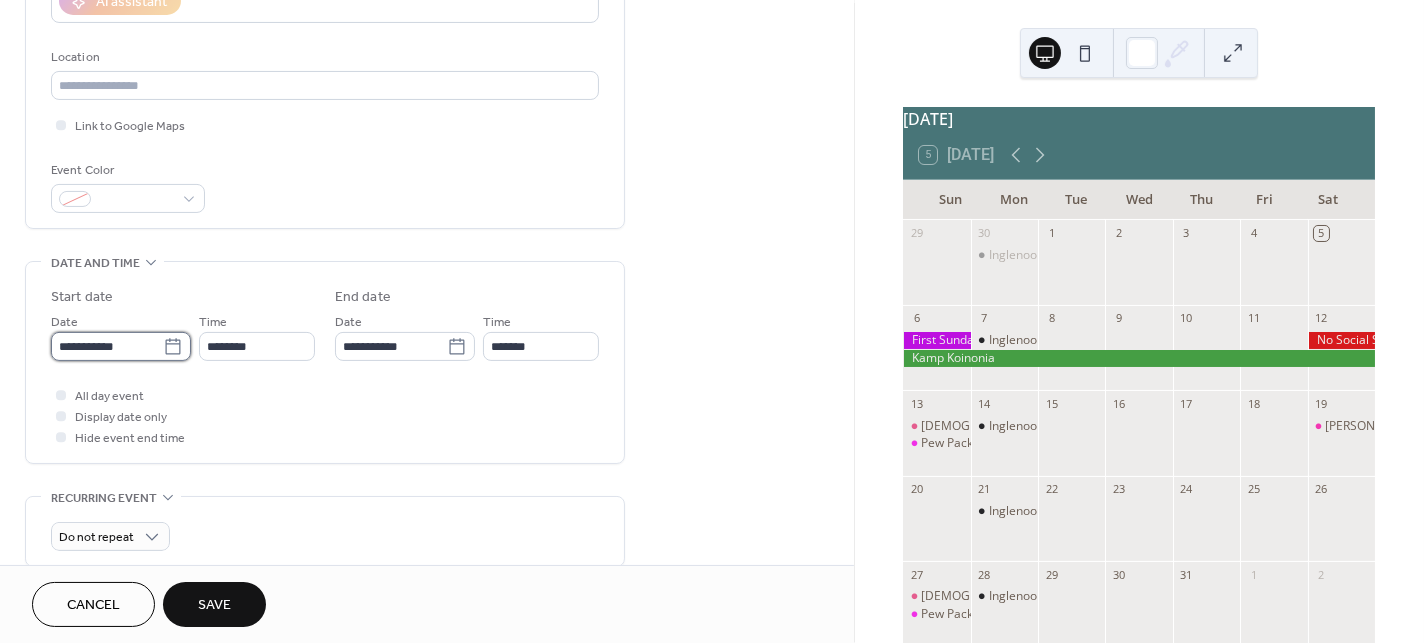 click on "**********" at bounding box center (107, 346) 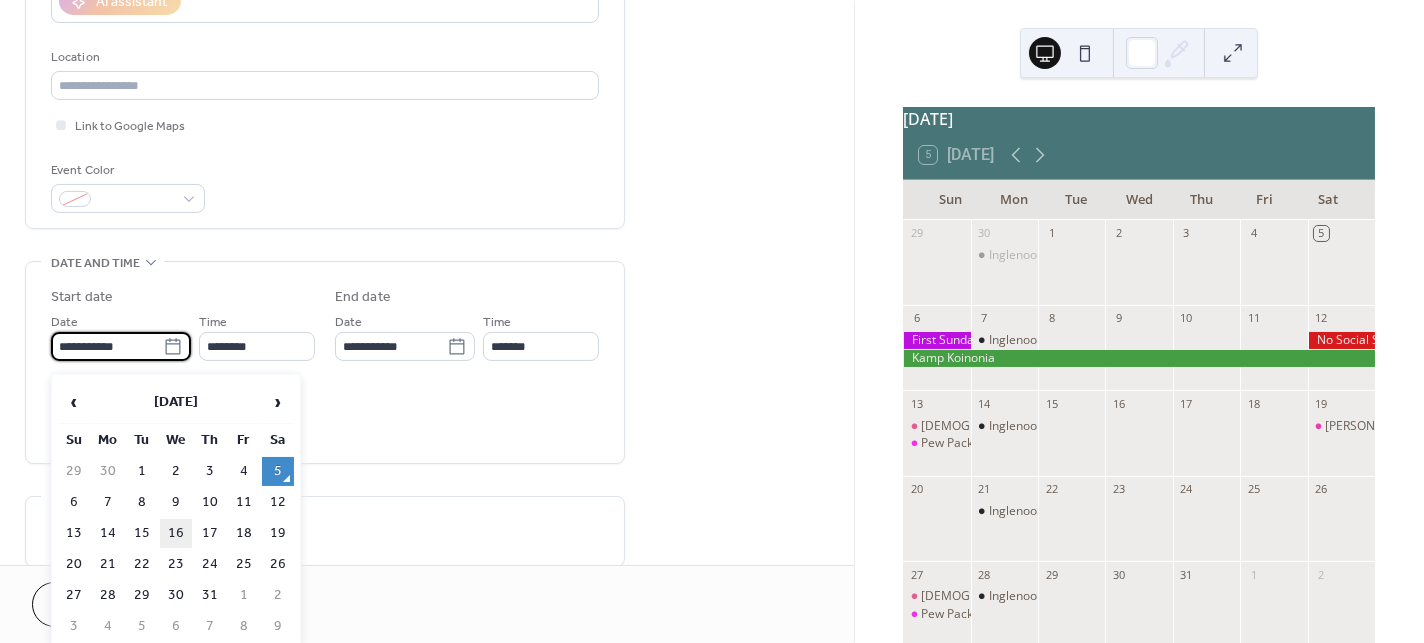 click on "16" at bounding box center [176, 533] 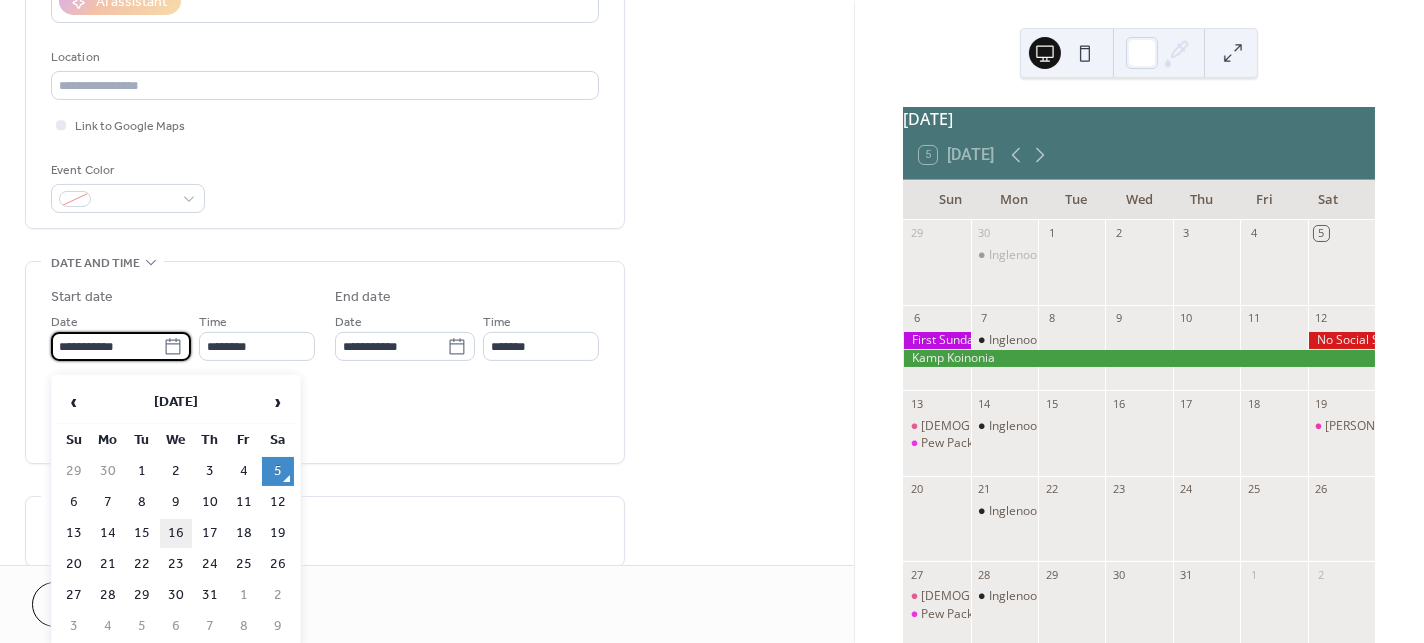 type on "**********" 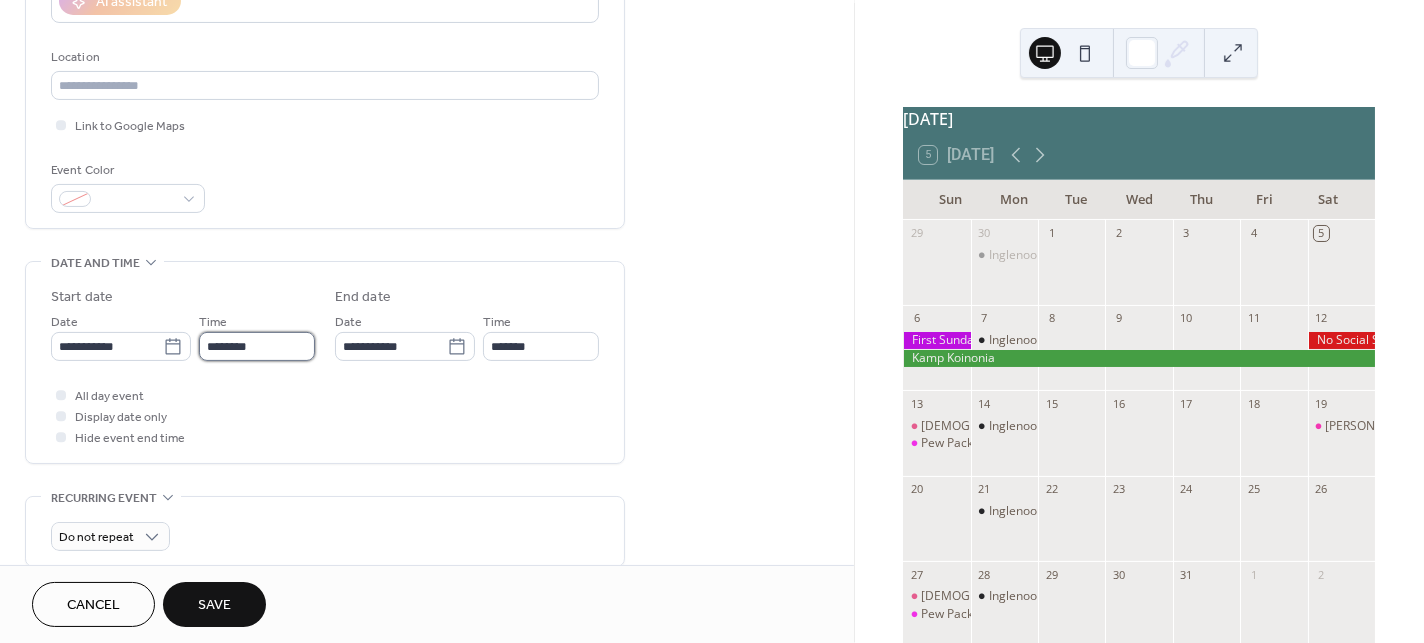 click on "********" at bounding box center (257, 346) 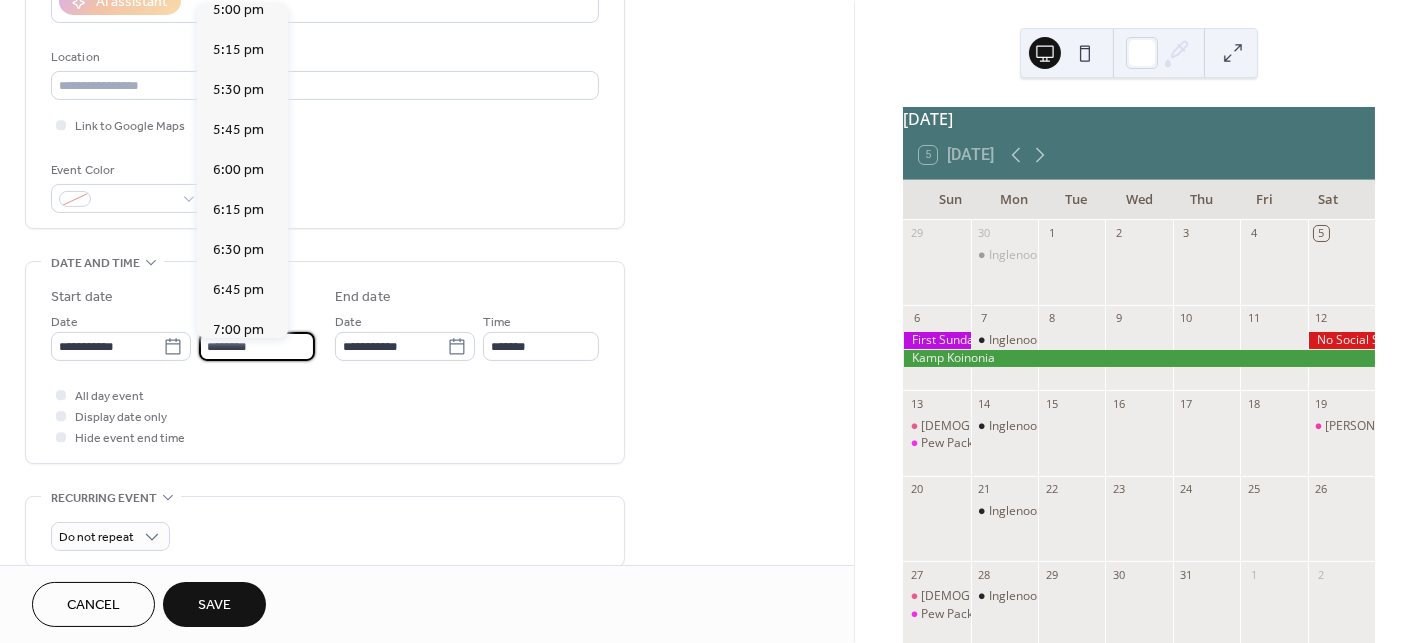 scroll, scrollTop: 2733, scrollLeft: 0, axis: vertical 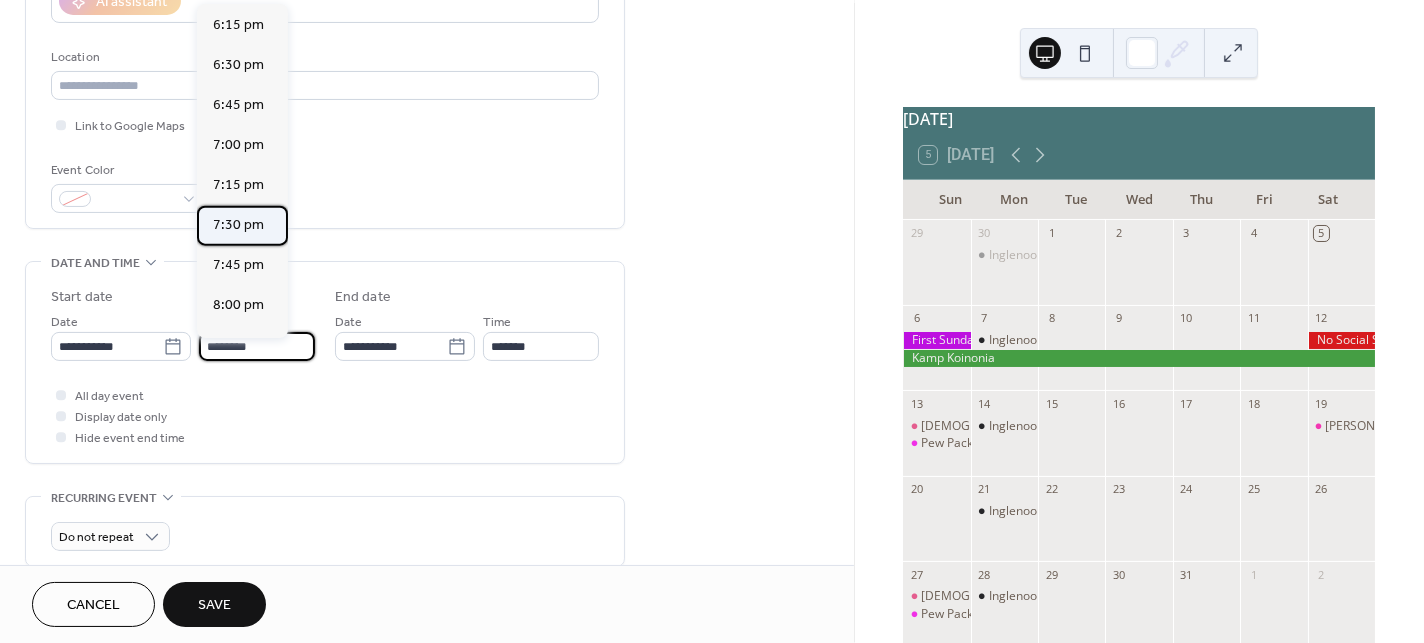 click on "7:30 pm" at bounding box center [238, 226] 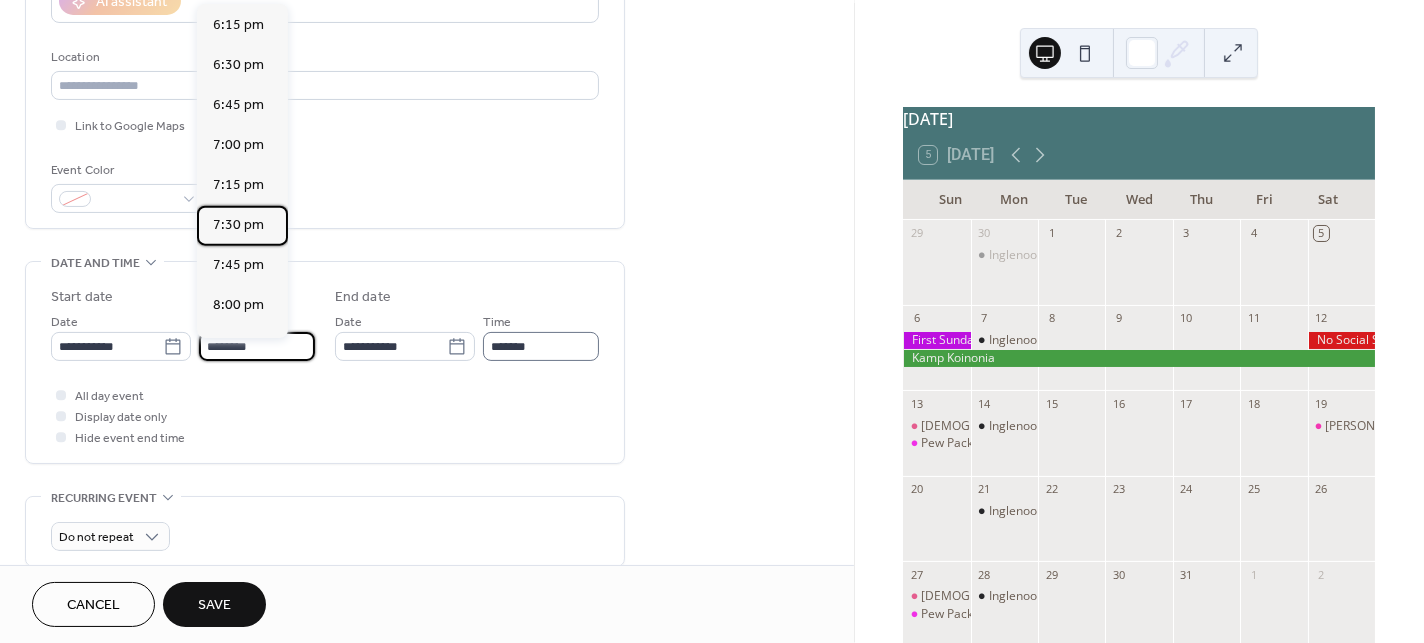 type on "*******" 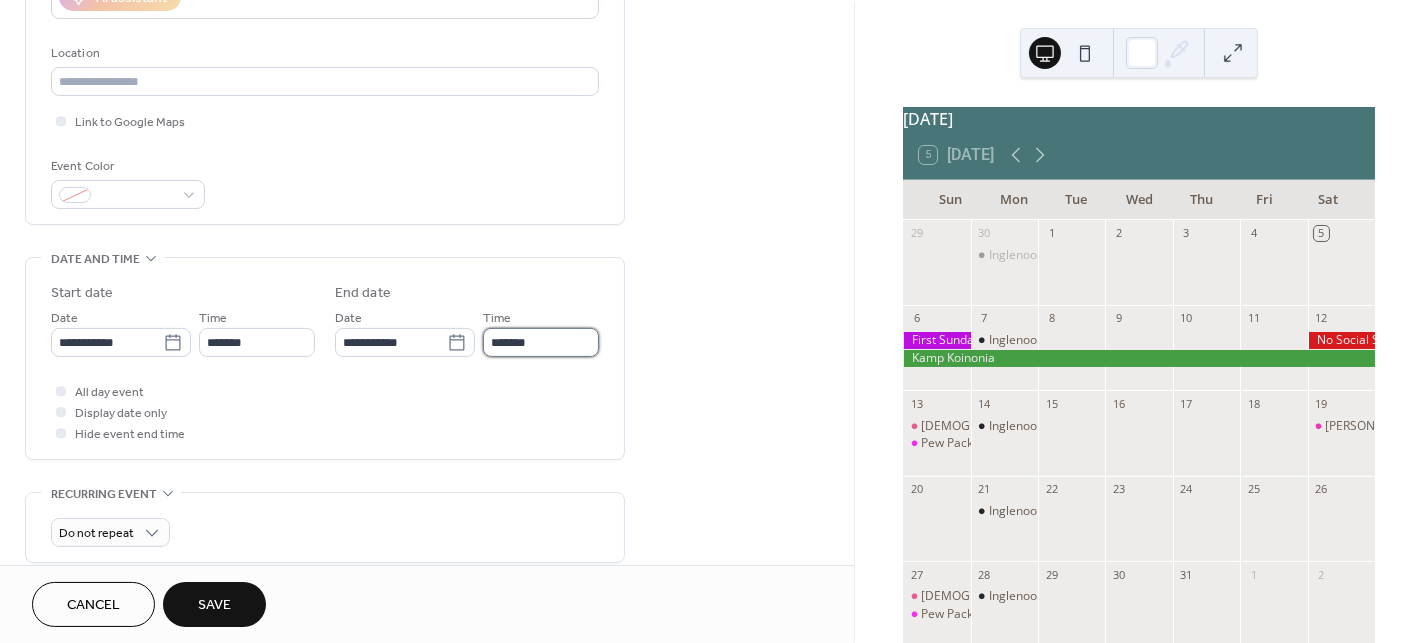 click on "*******" at bounding box center (541, 342) 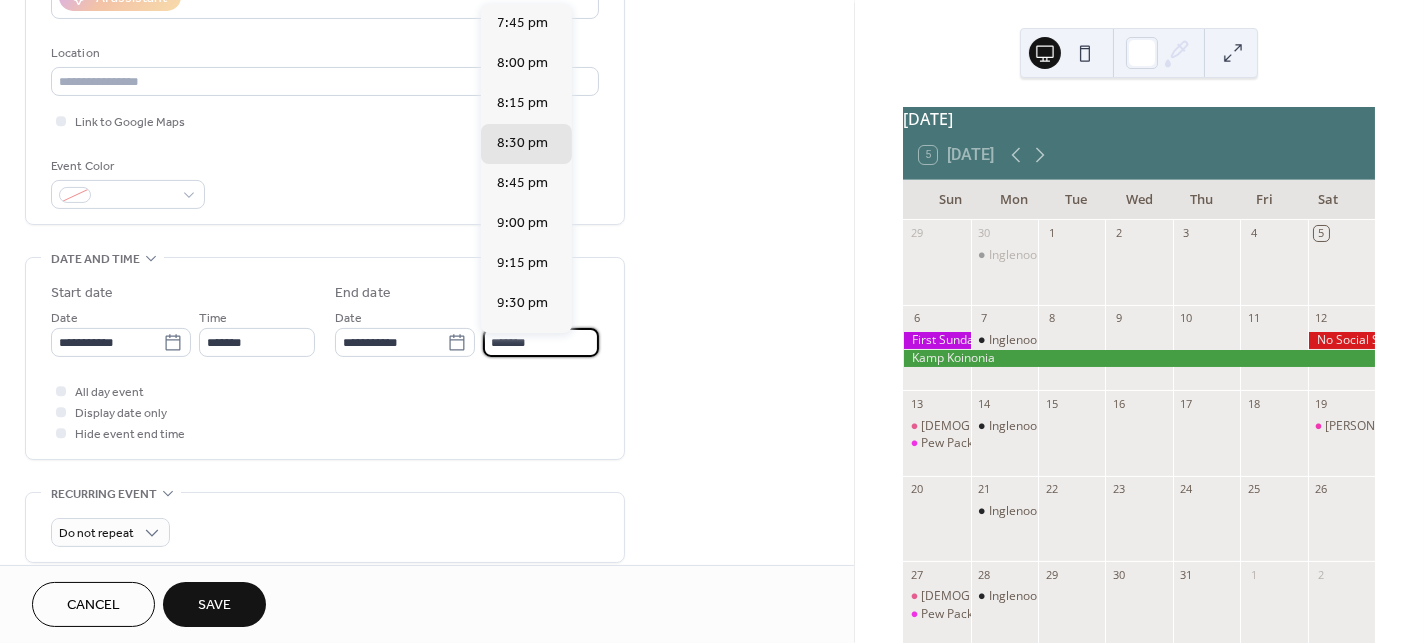 scroll, scrollTop: 394, scrollLeft: 0, axis: vertical 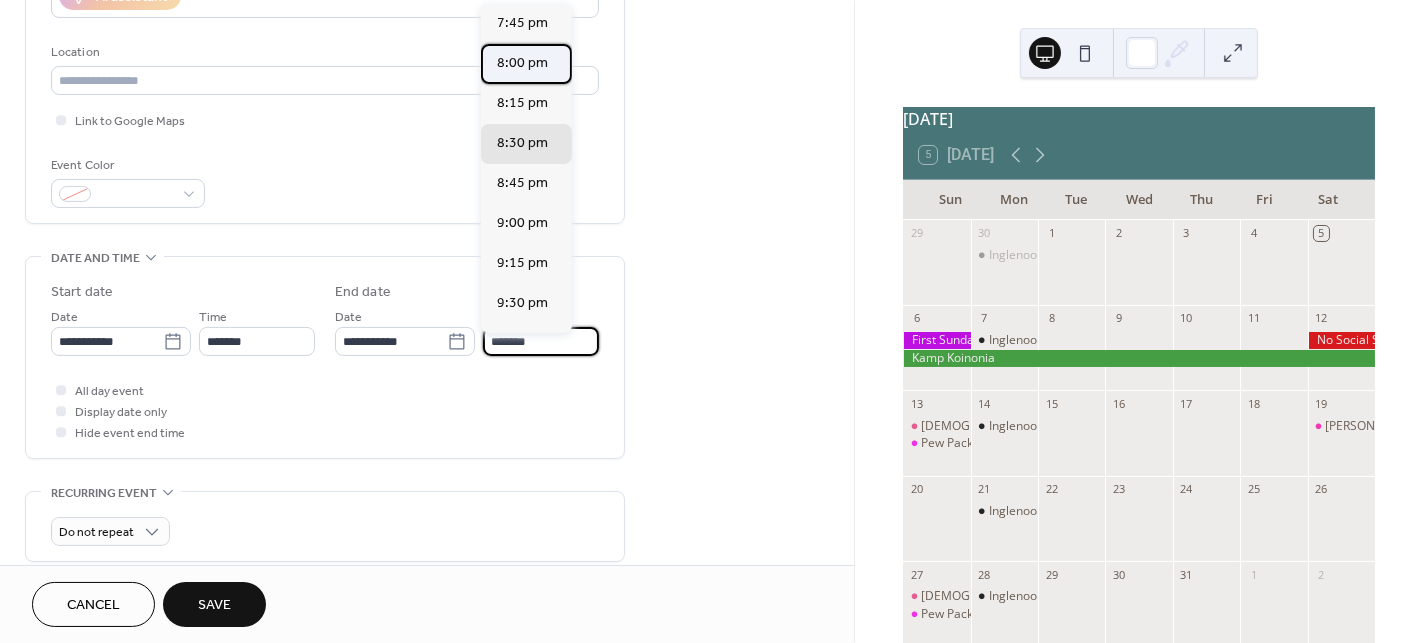 click on "8:00 pm" at bounding box center (522, 64) 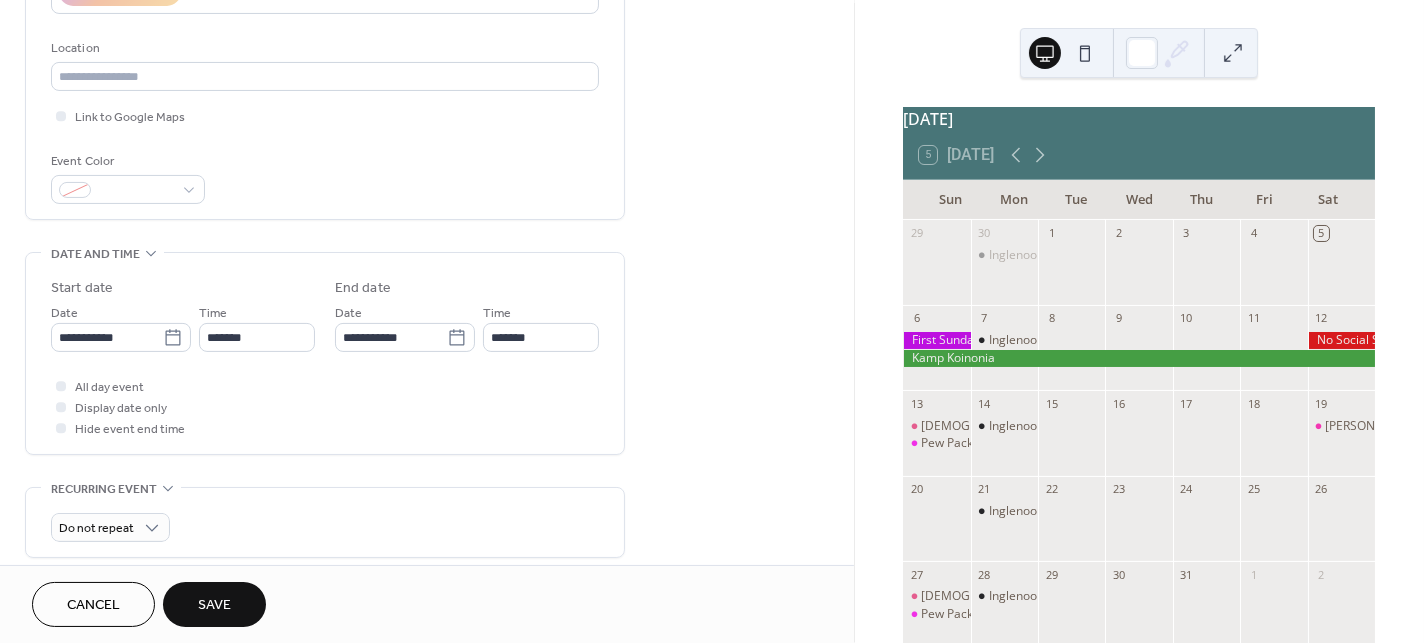 scroll, scrollTop: 395, scrollLeft: 0, axis: vertical 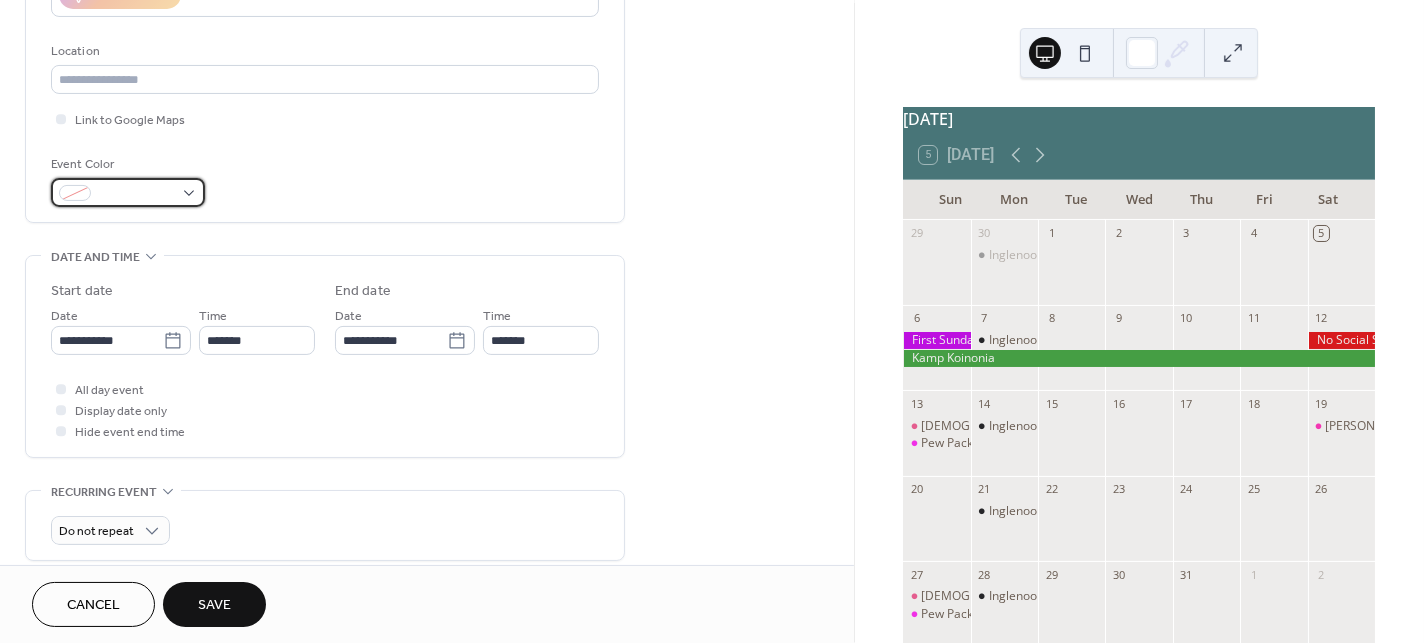 click at bounding box center [128, 192] 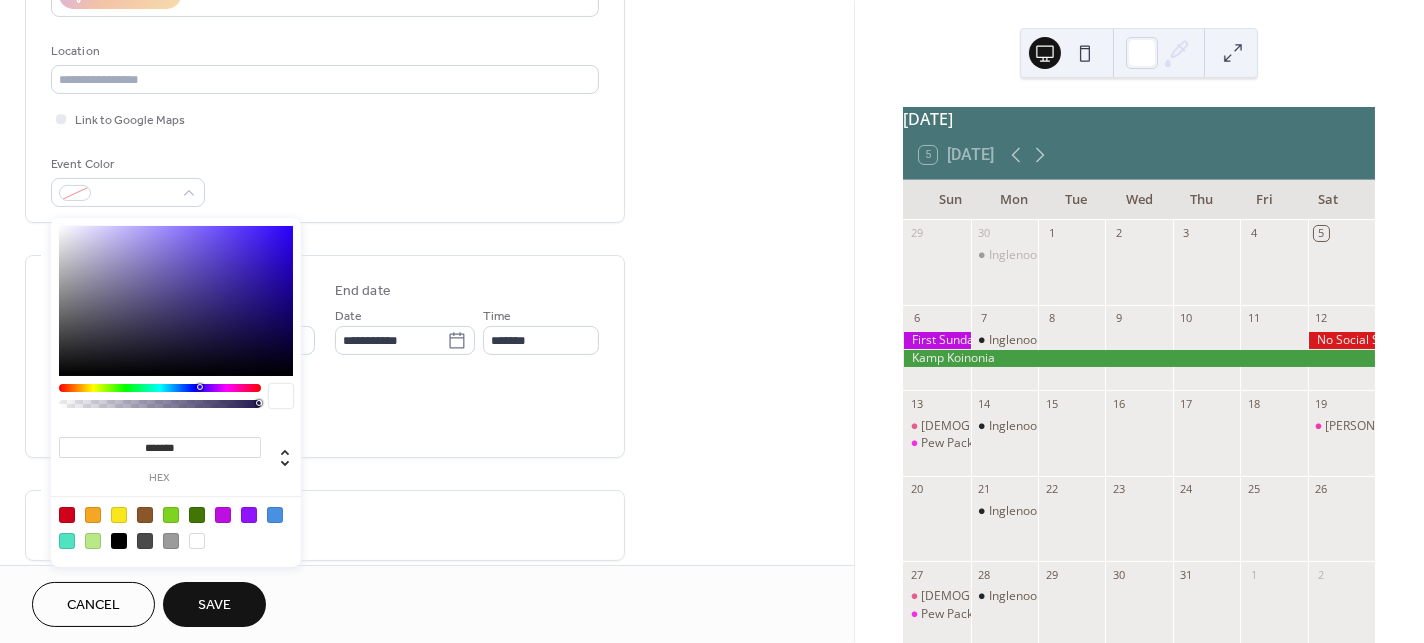 click at bounding box center (160, 388) 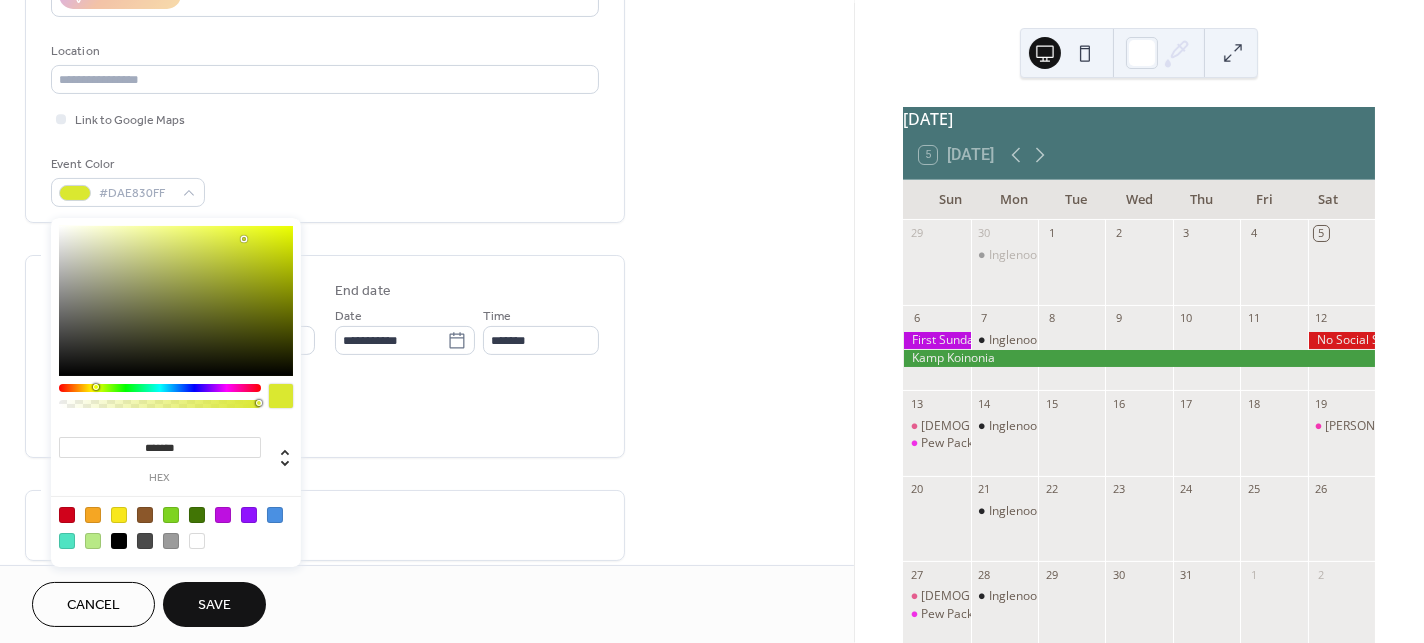 type on "*******" 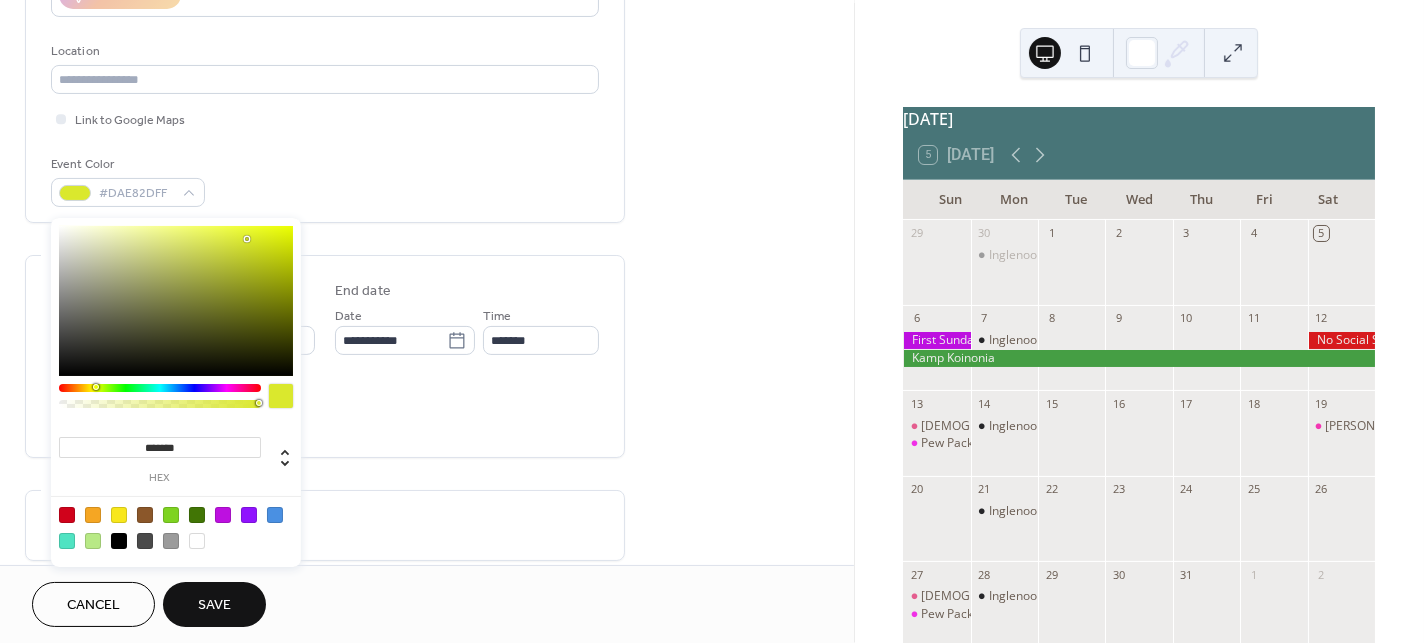 click on "Save" at bounding box center (214, 606) 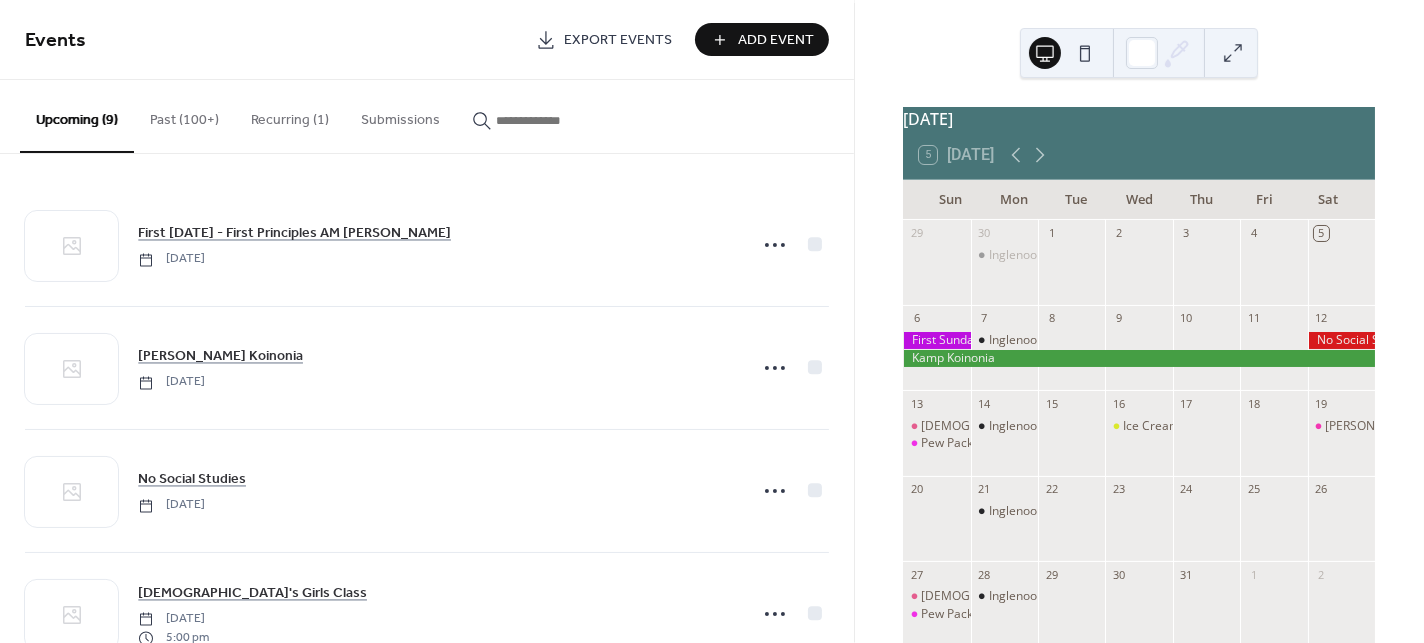 click on "Past  (100+)" at bounding box center (184, 115) 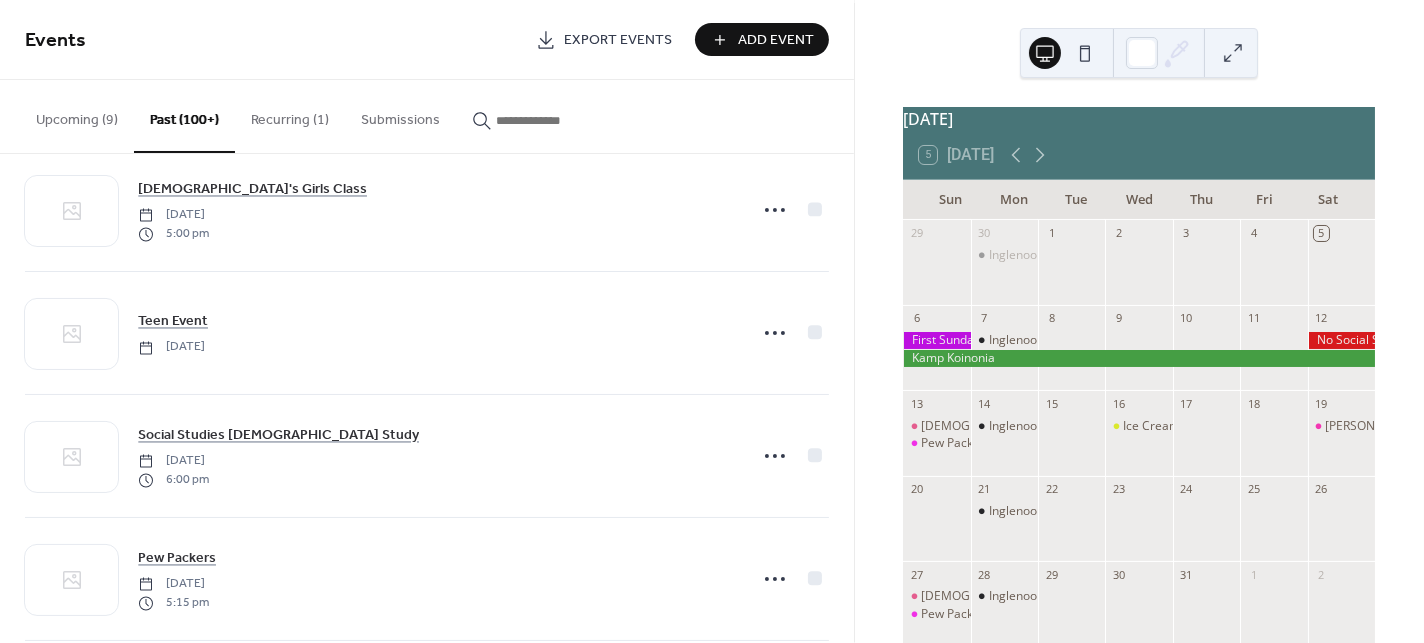 scroll, scrollTop: 1883, scrollLeft: 0, axis: vertical 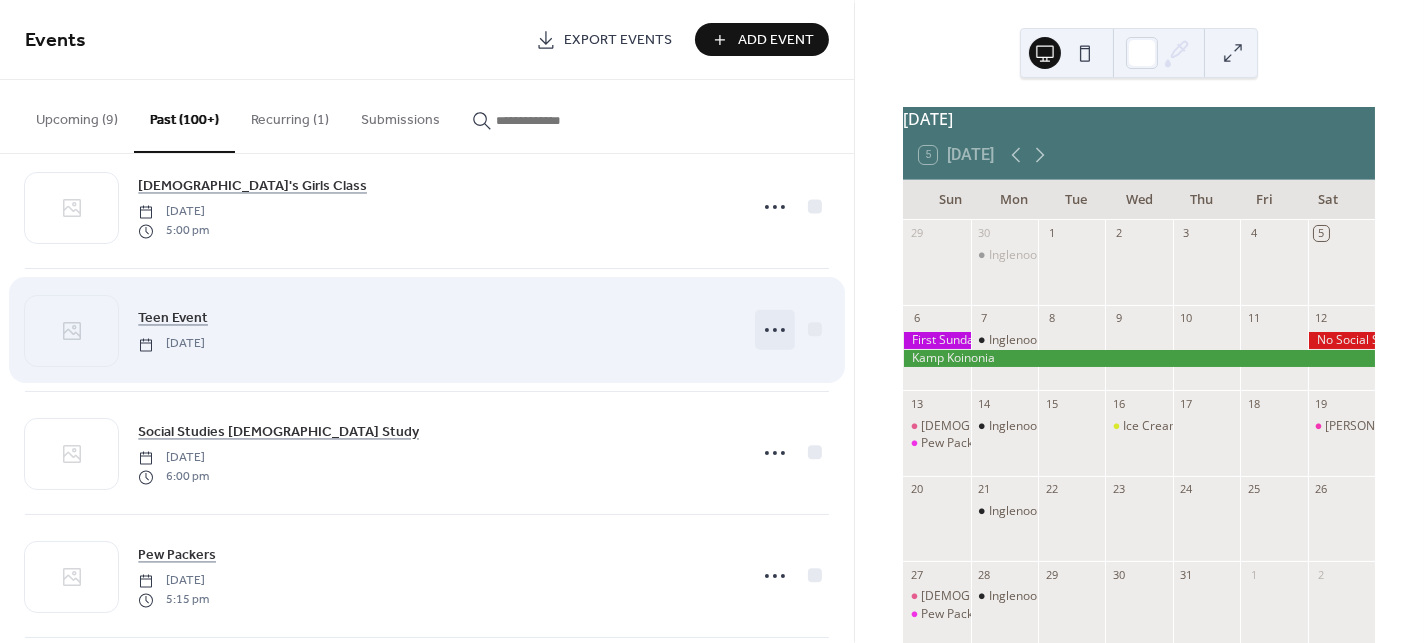 click 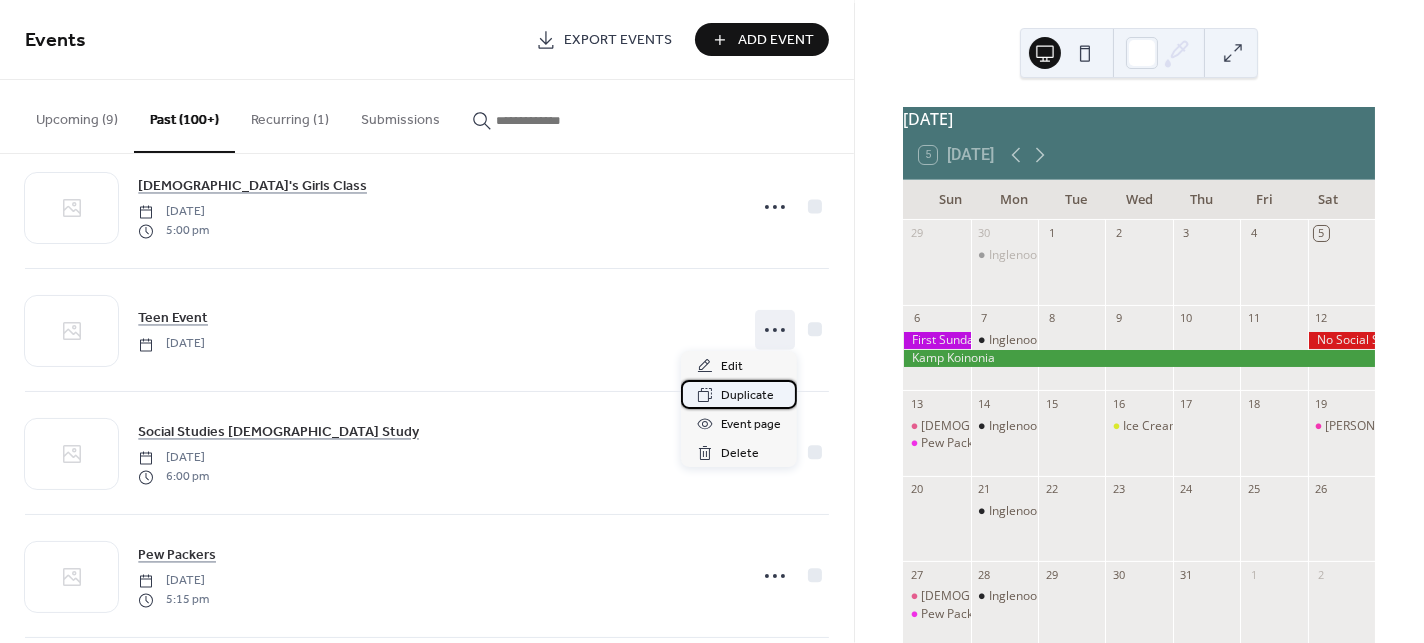 click on "Duplicate" at bounding box center [747, 396] 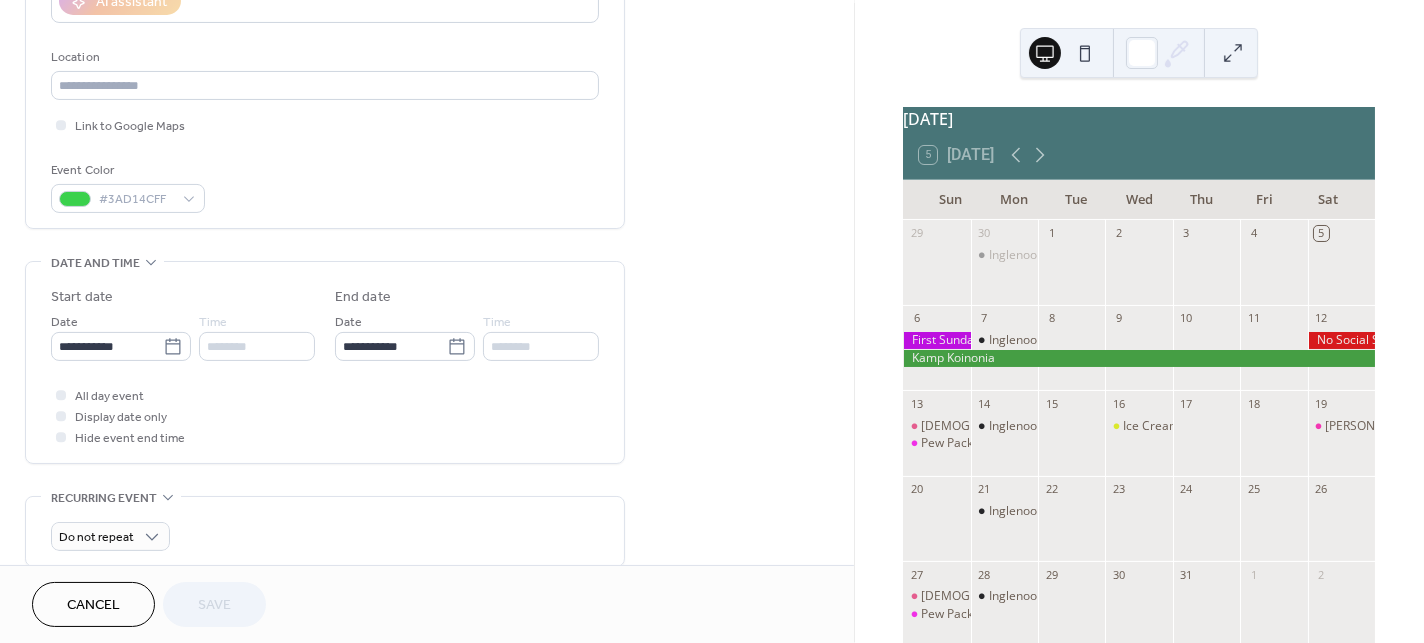 scroll, scrollTop: 390, scrollLeft: 0, axis: vertical 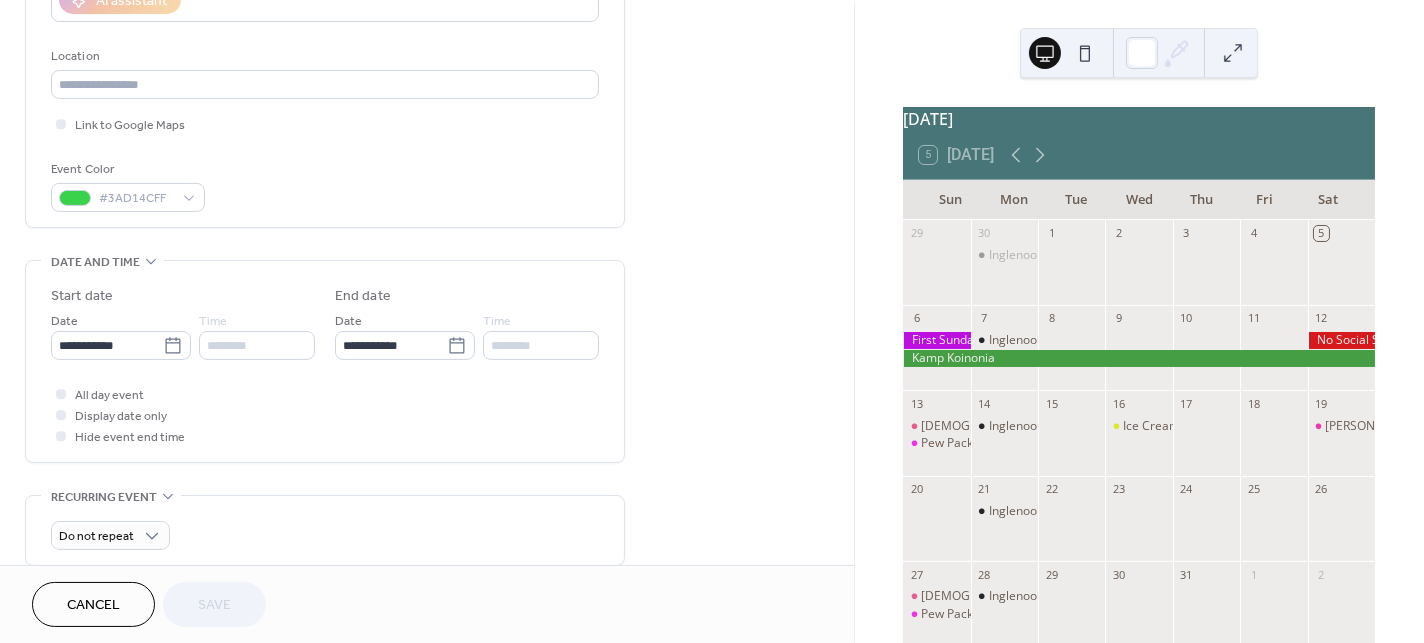 click 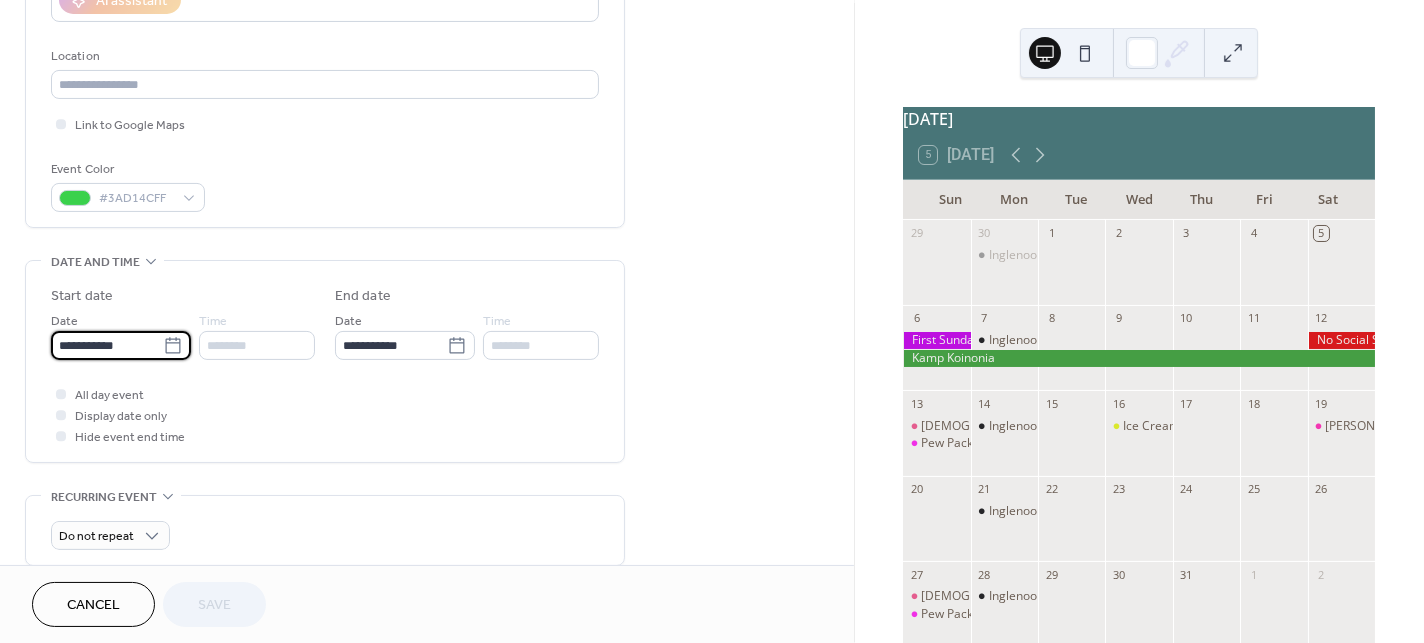 click on "**********" at bounding box center (107, 345) 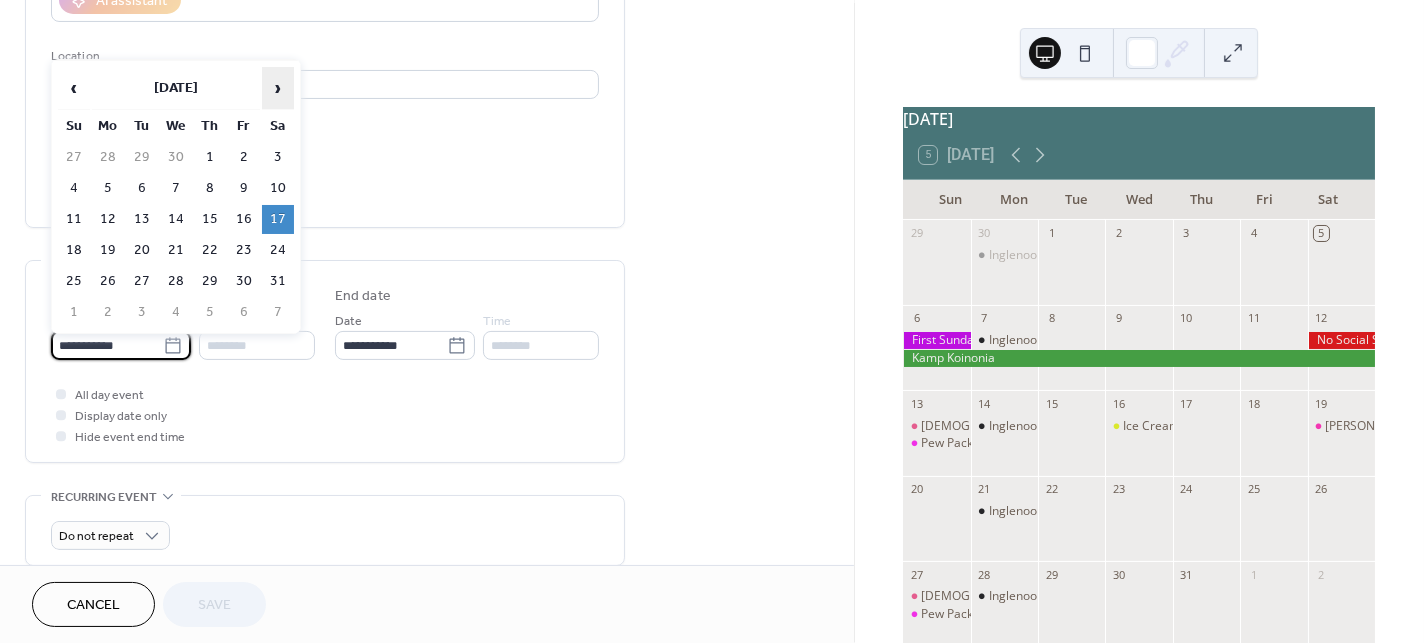 click on "›" at bounding box center [278, 88] 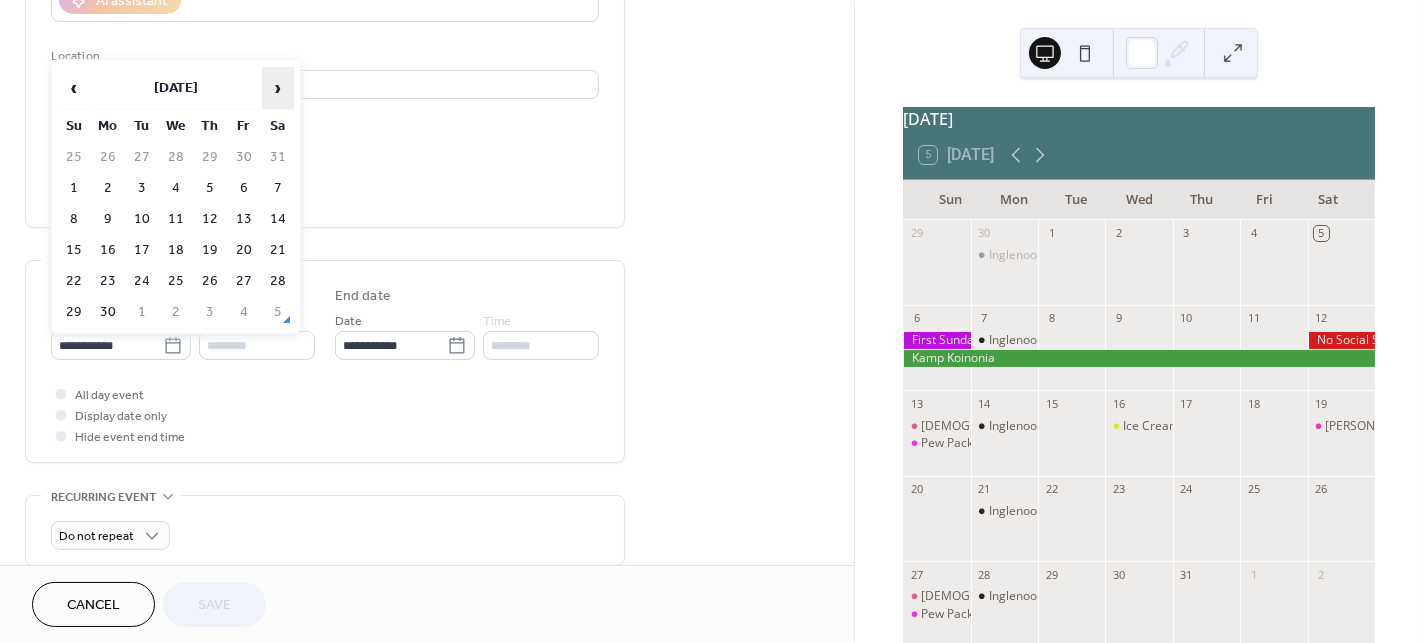 click on "›" at bounding box center [278, 88] 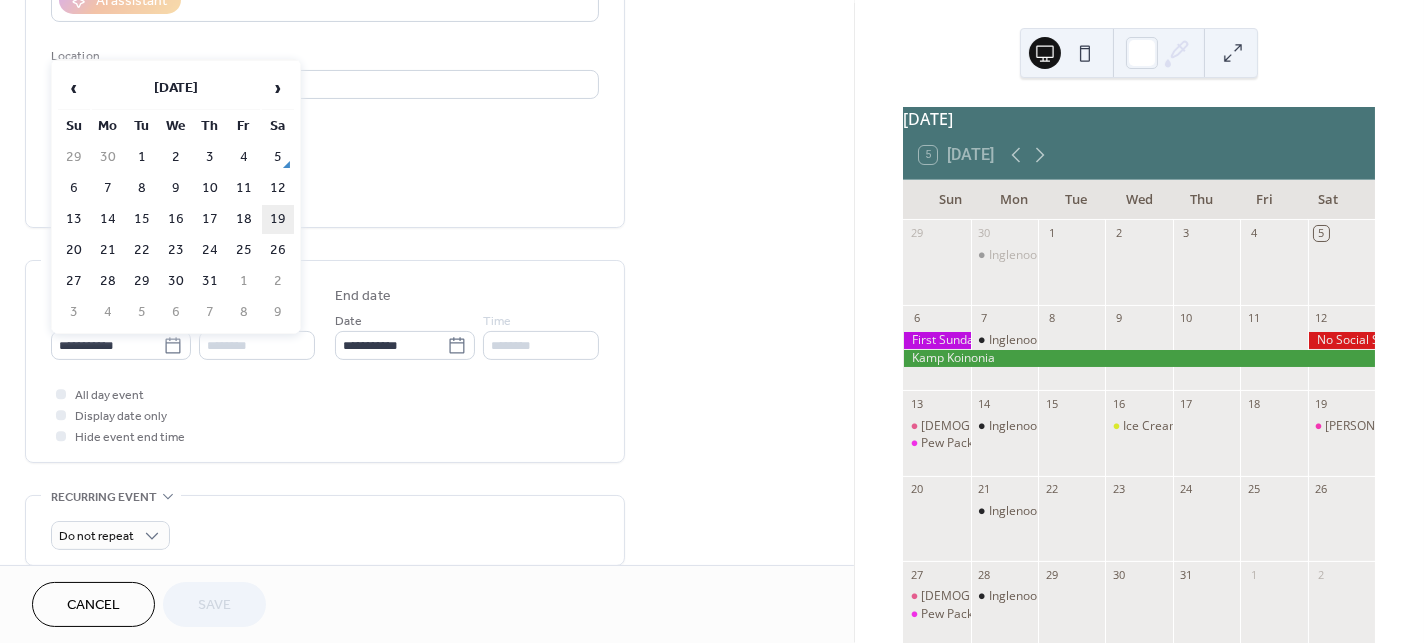 click on "19" at bounding box center [278, 219] 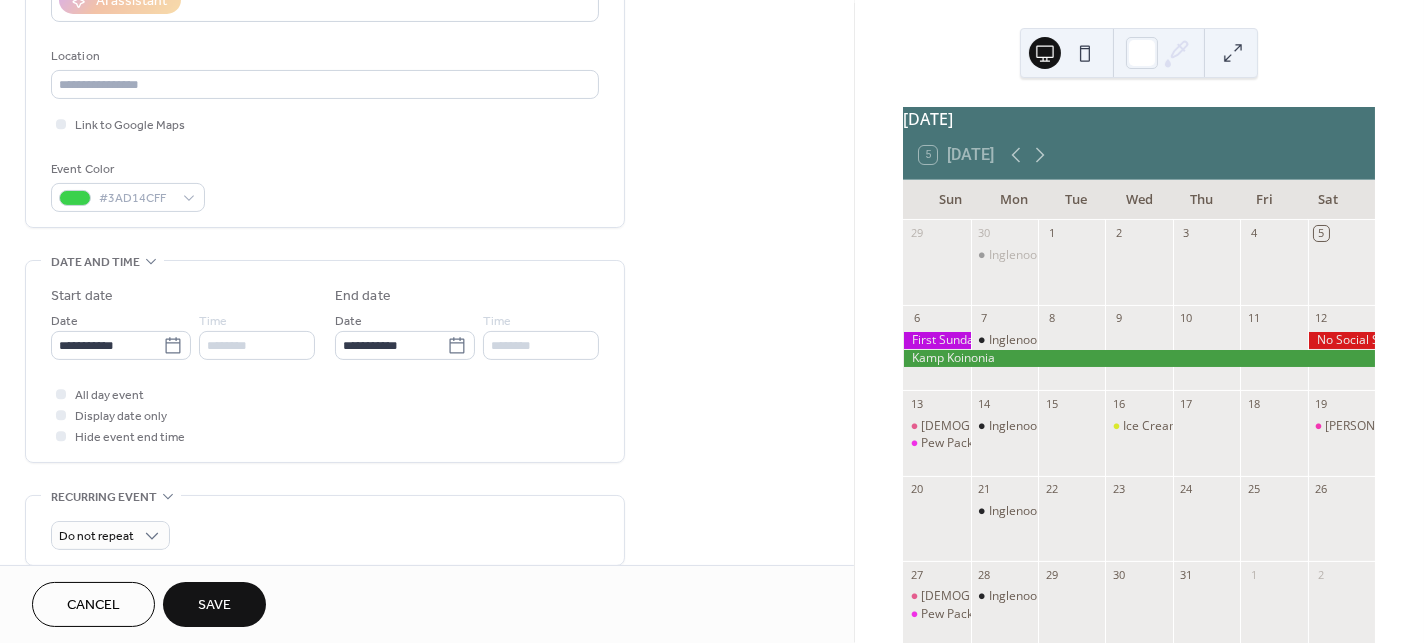 click on "********" at bounding box center (257, 345) 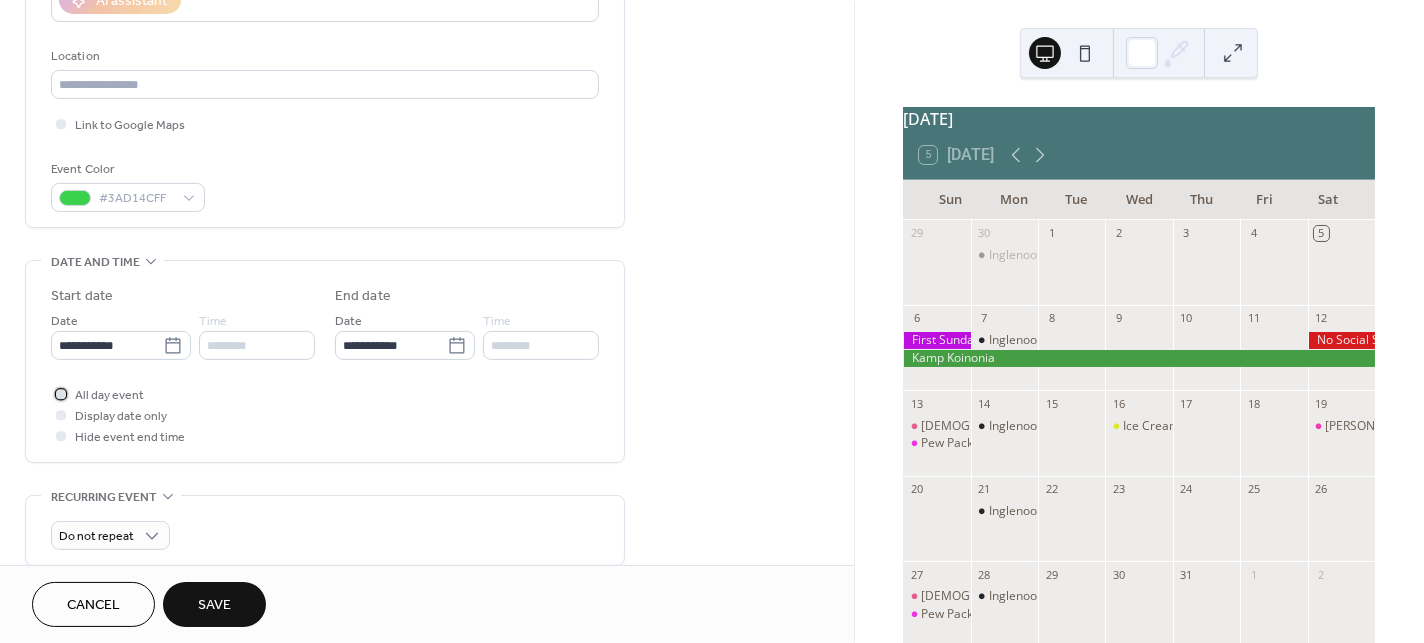 click at bounding box center (61, 394) 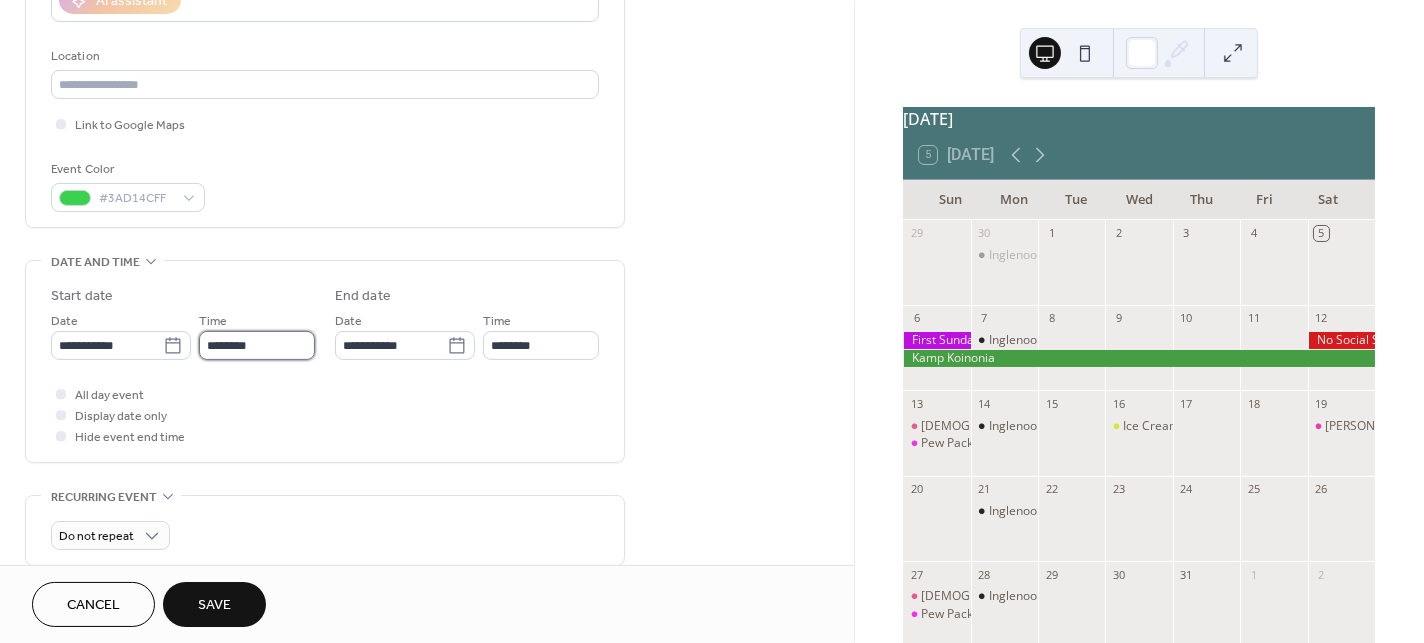 click on "********" at bounding box center (257, 345) 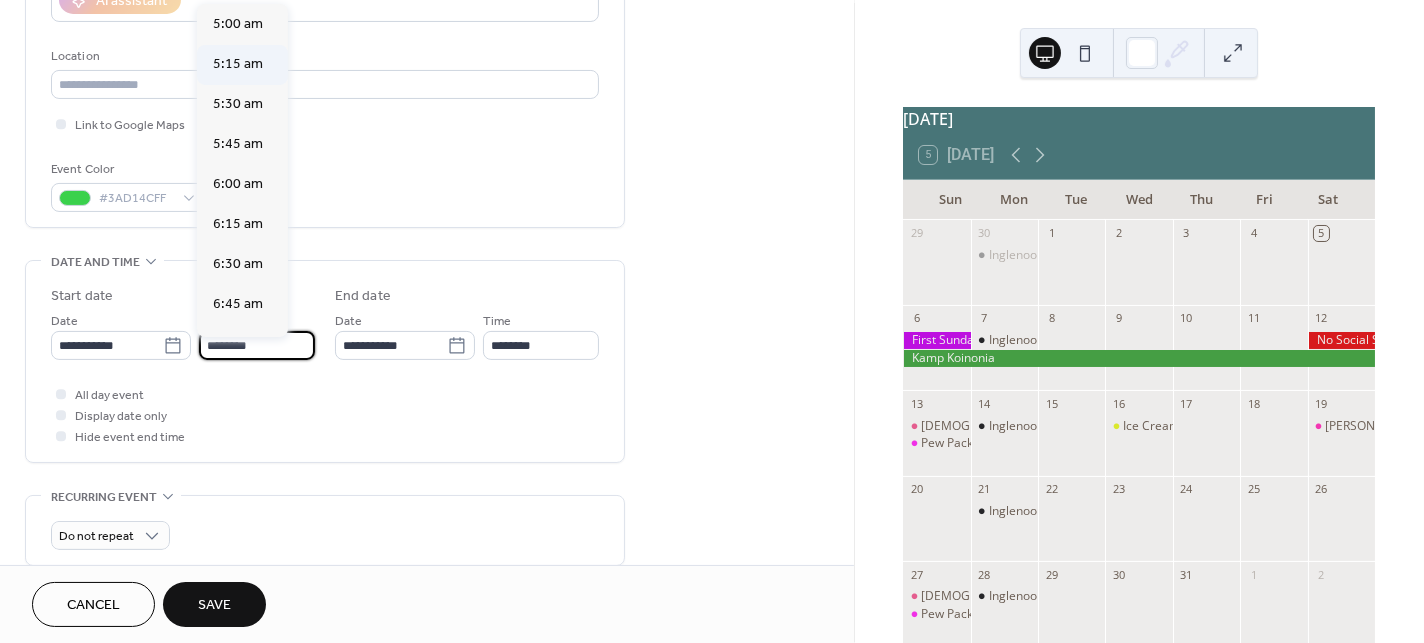 scroll, scrollTop: 800, scrollLeft: 0, axis: vertical 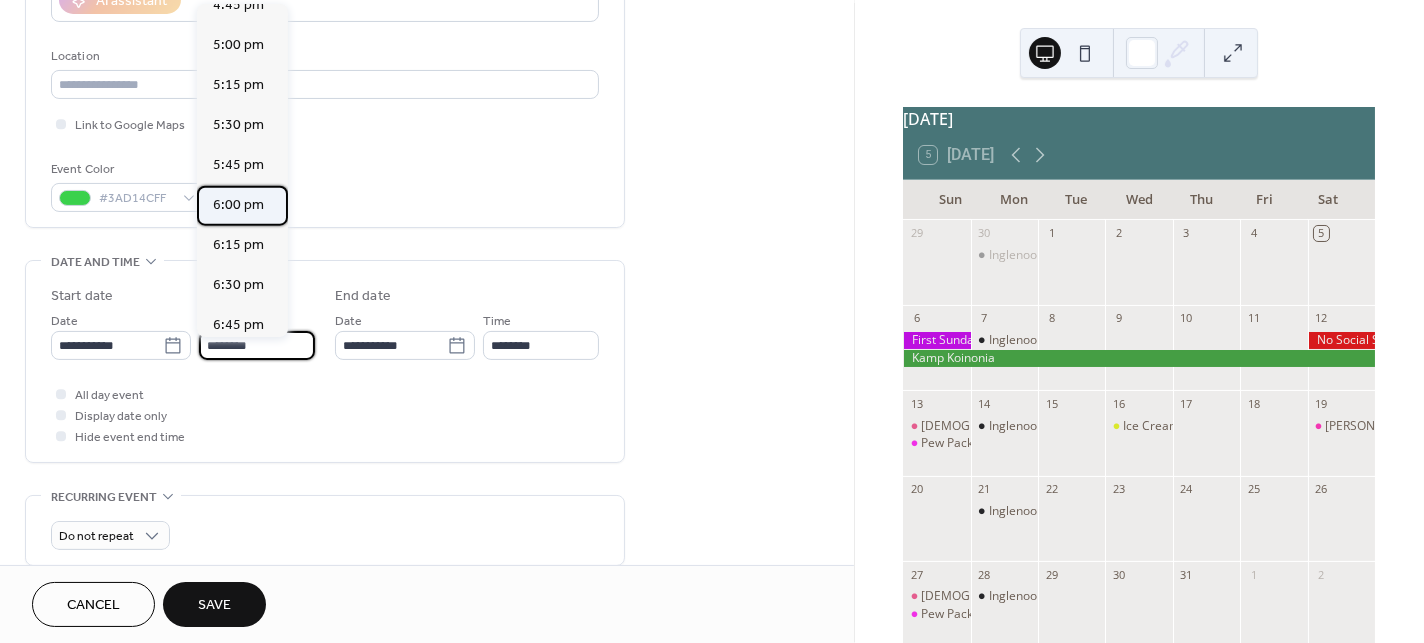 click on "6:00 pm" at bounding box center (238, 206) 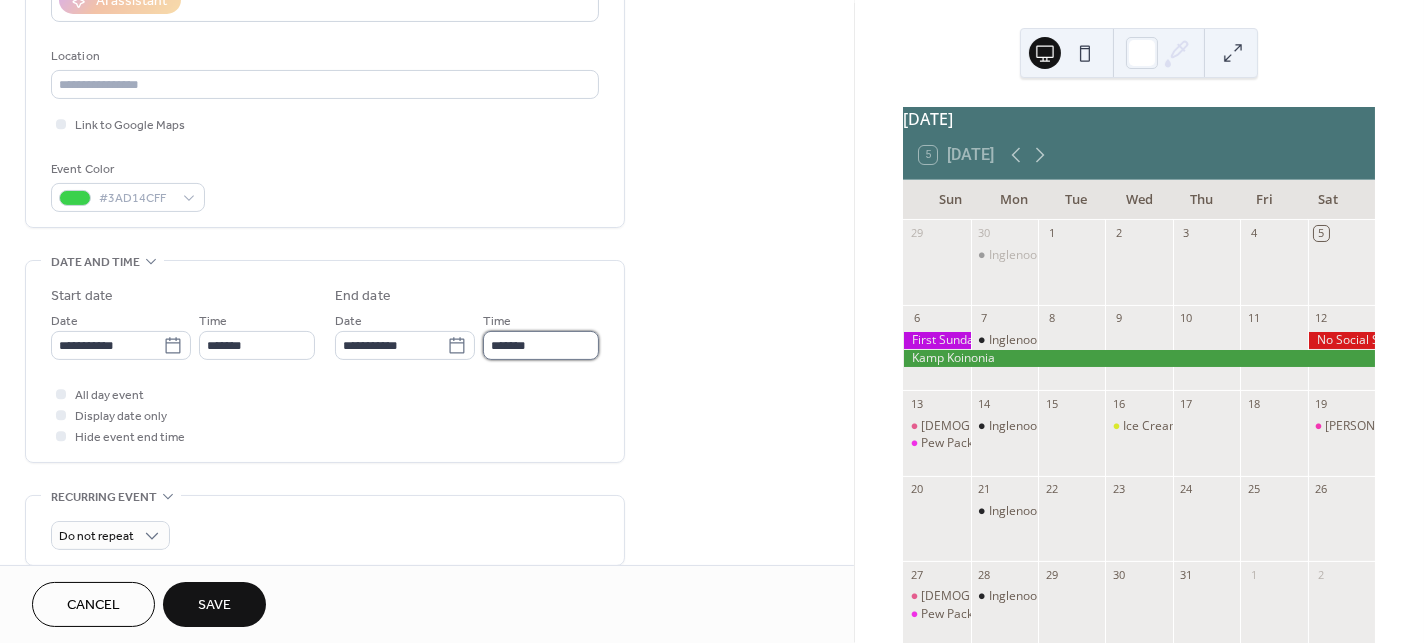 click on "*******" at bounding box center [541, 345] 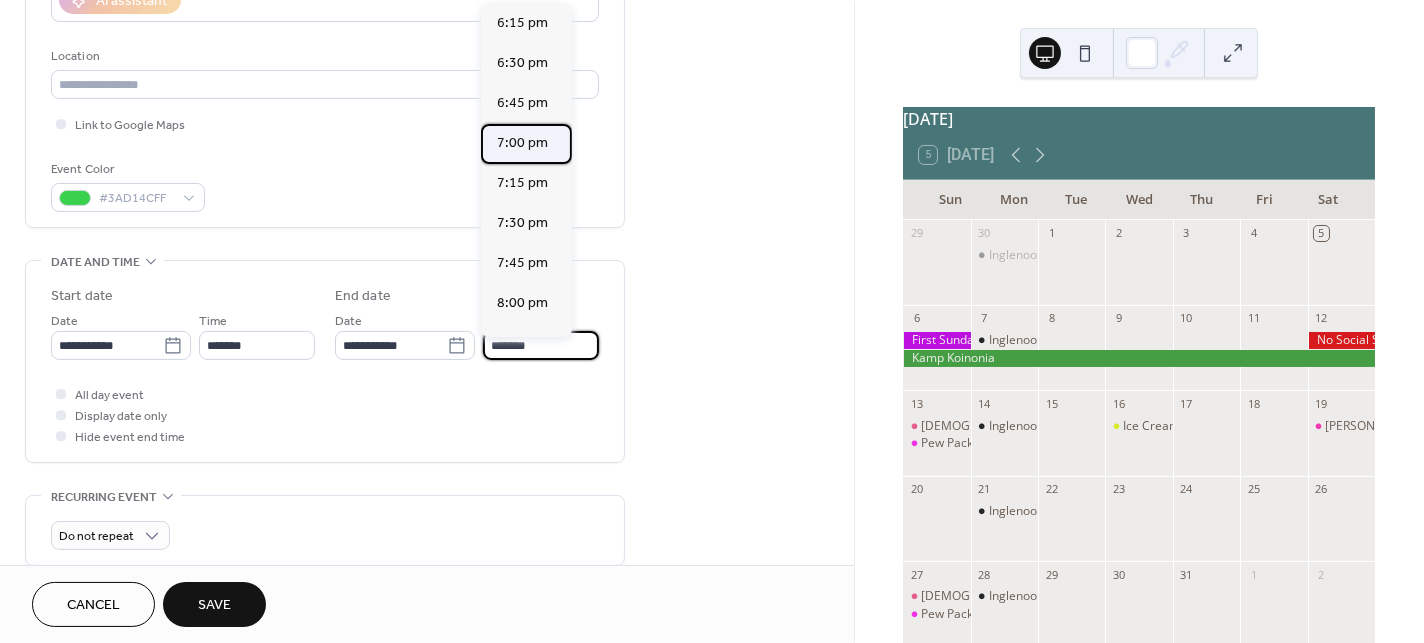 click on "7:00 pm" at bounding box center (522, 144) 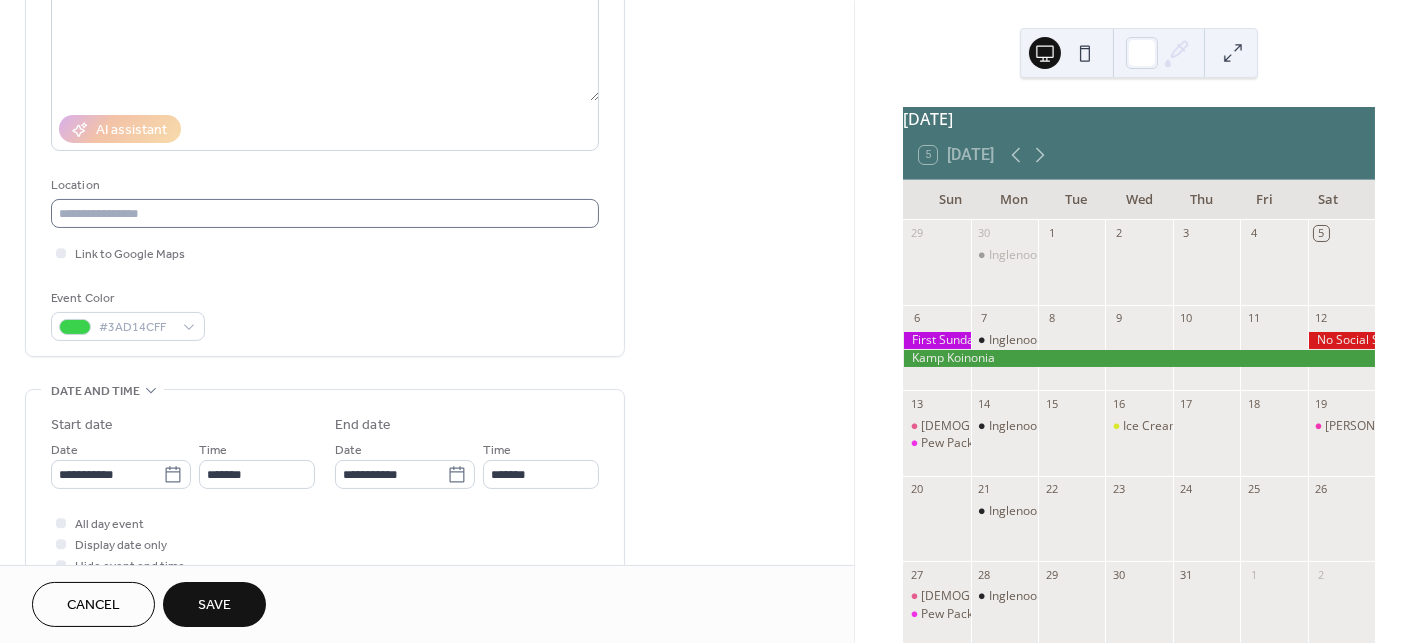 scroll, scrollTop: 131, scrollLeft: 0, axis: vertical 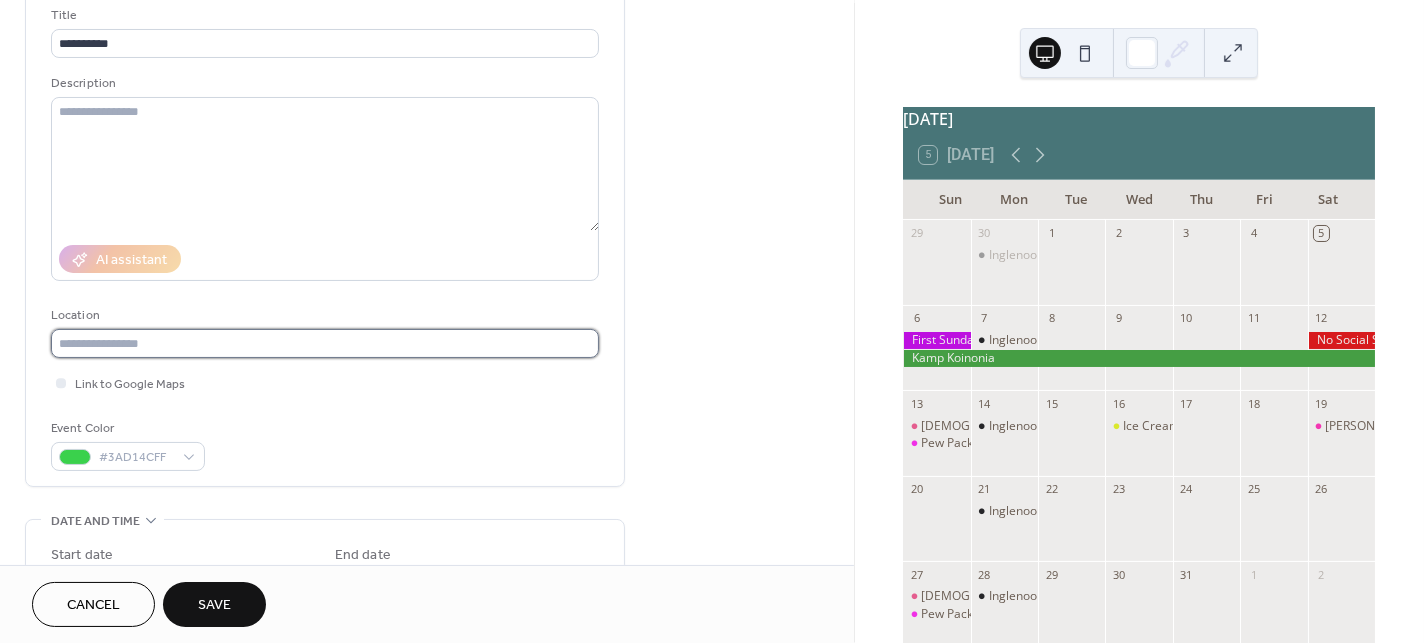 click at bounding box center (325, 343) 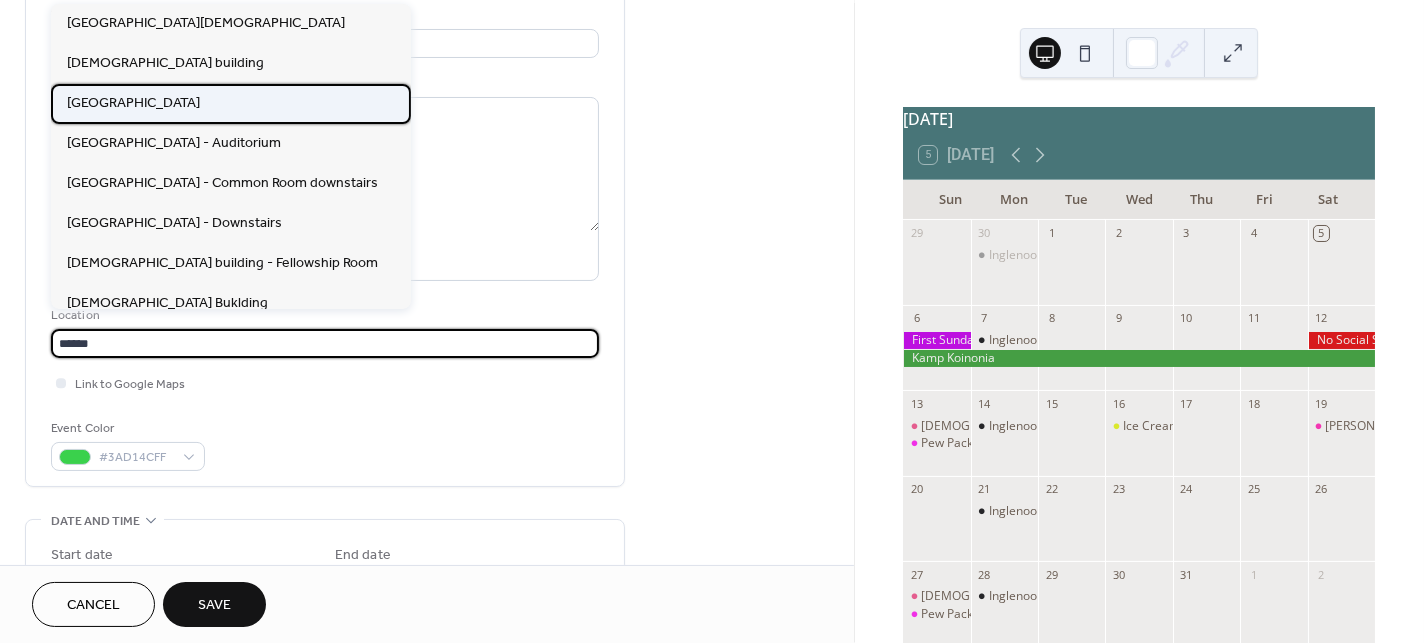 click on "[GEOGRAPHIC_DATA]" at bounding box center [133, 104] 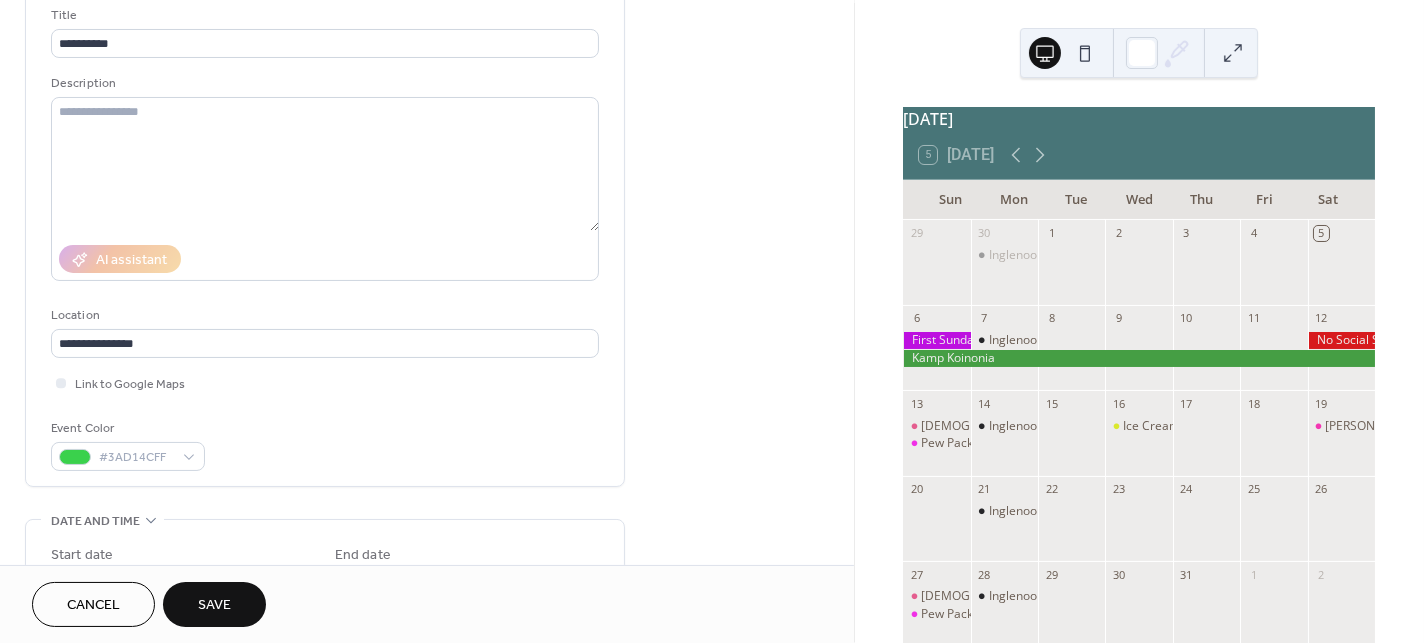 click on "Save" at bounding box center [214, 606] 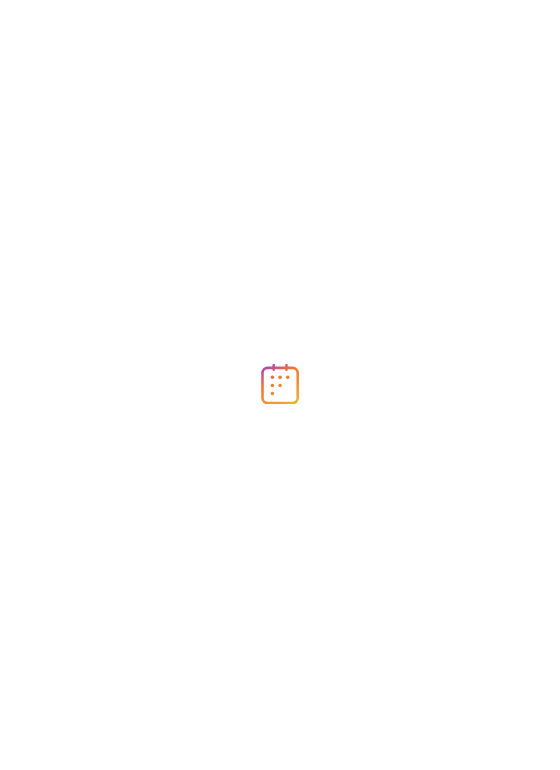 scroll, scrollTop: 0, scrollLeft: 0, axis: both 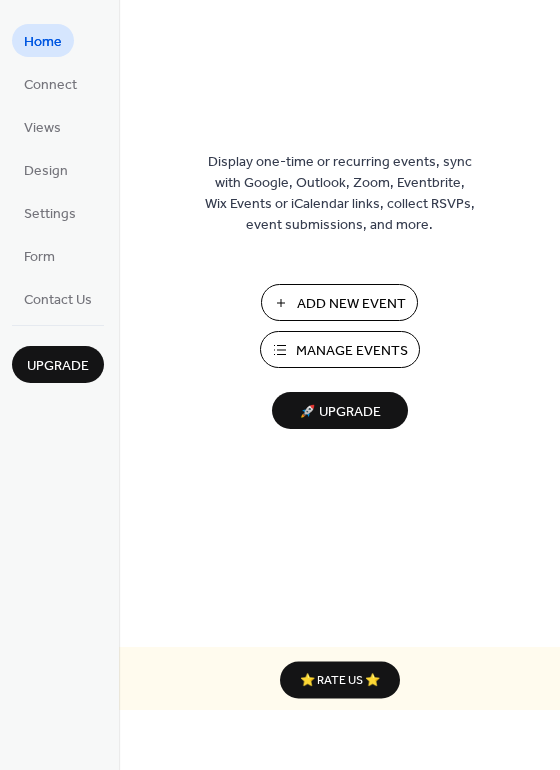 click on "Manage Events" at bounding box center [352, 351] 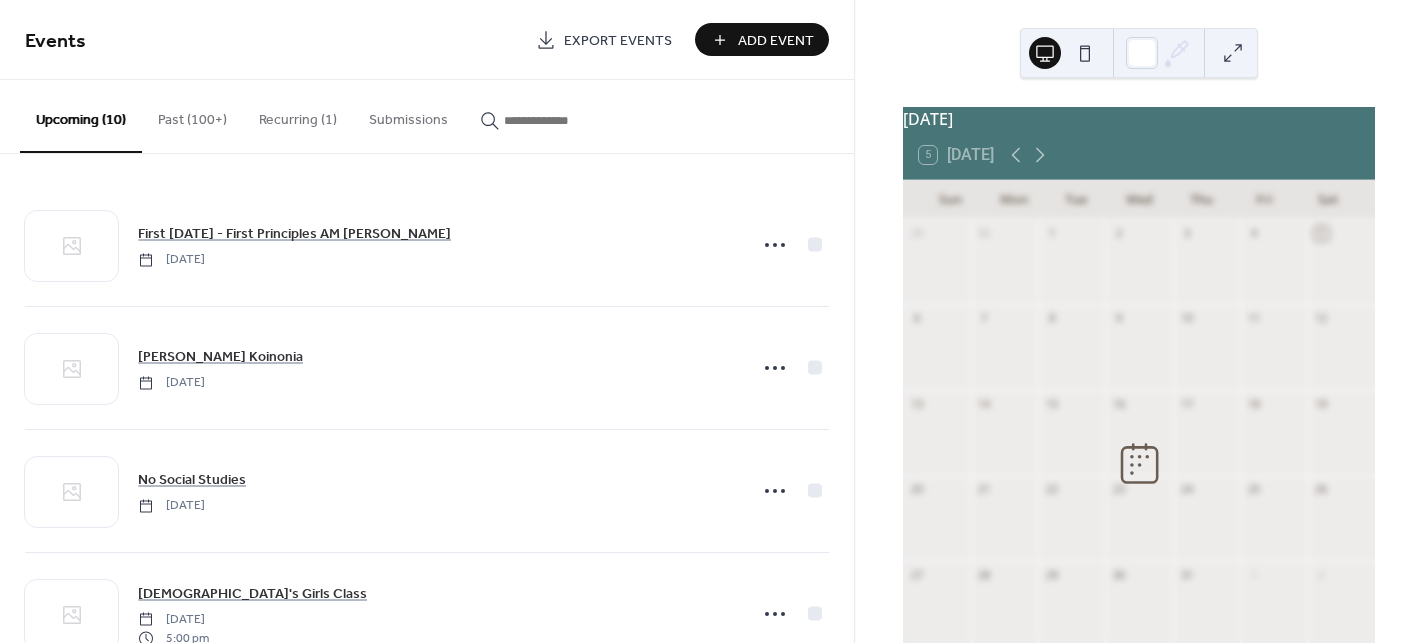 scroll, scrollTop: 0, scrollLeft: 0, axis: both 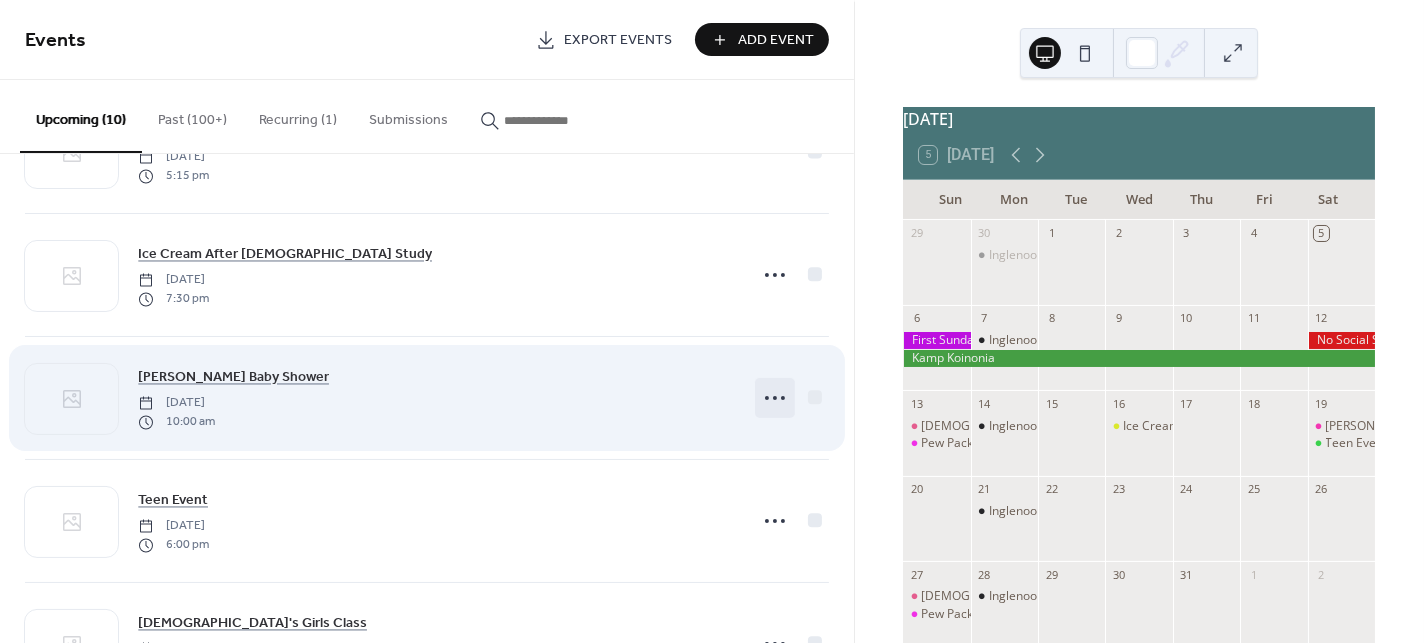 click 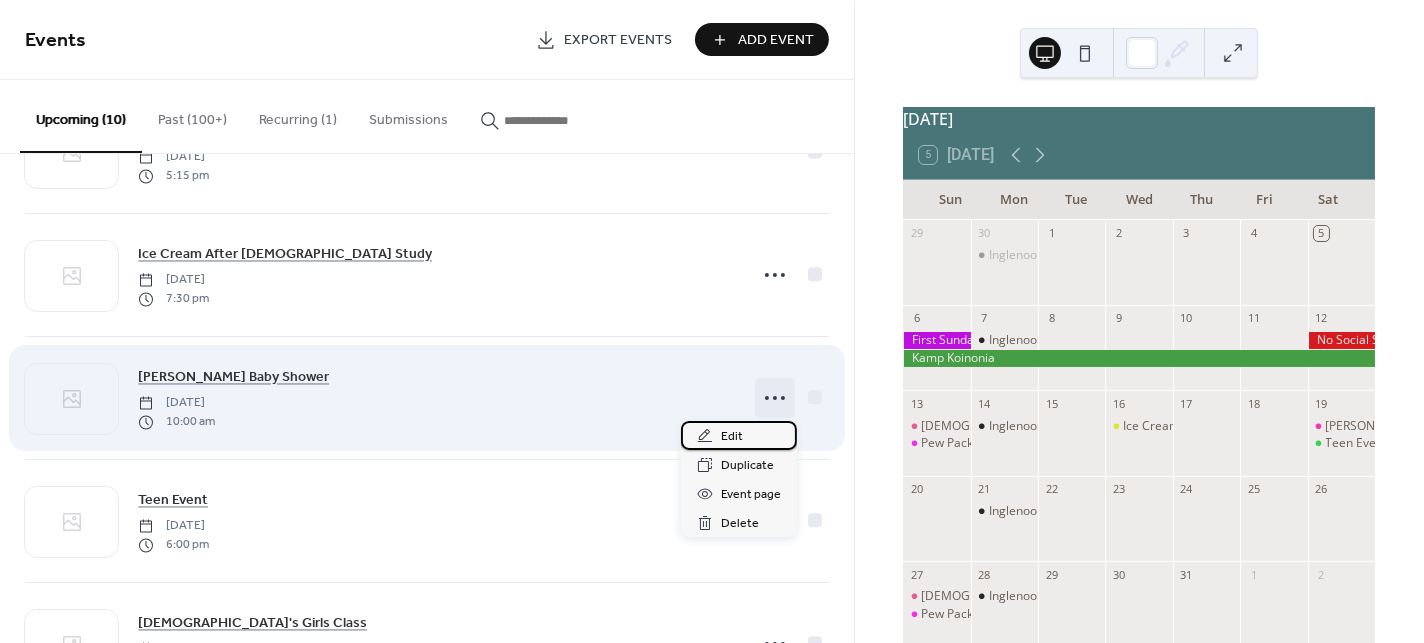 click on "Edit" at bounding box center [732, 437] 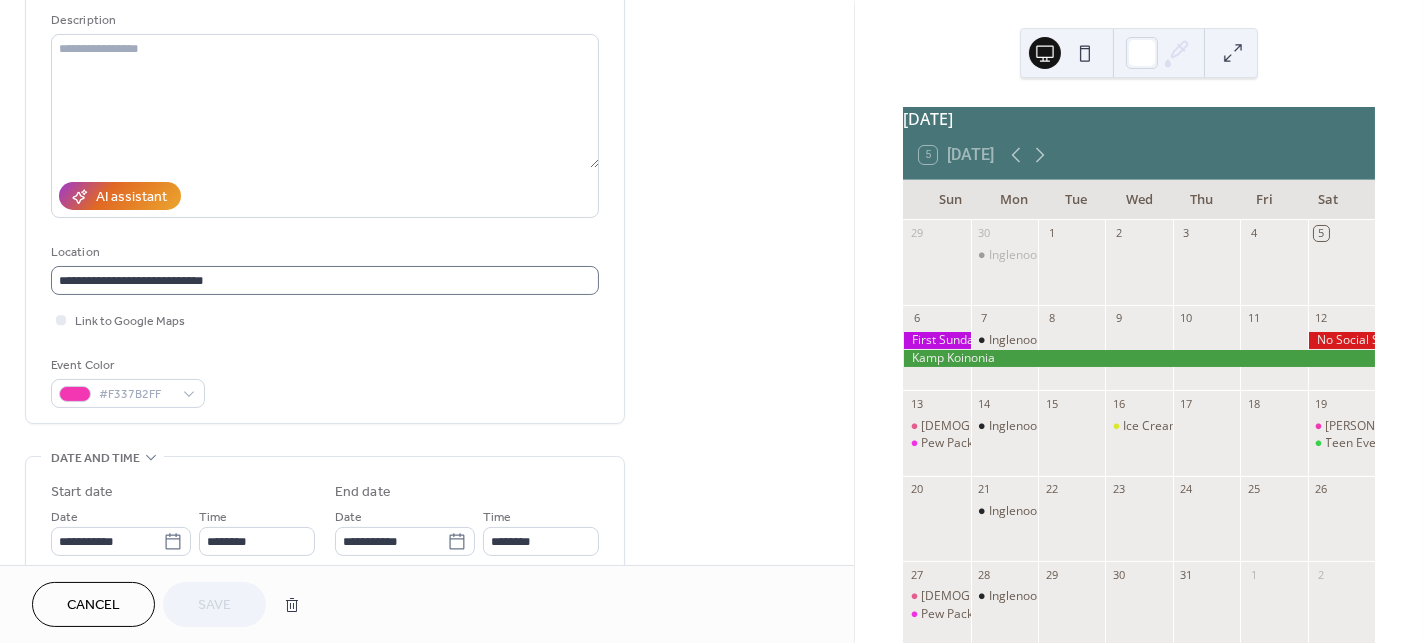 scroll, scrollTop: 195, scrollLeft: 0, axis: vertical 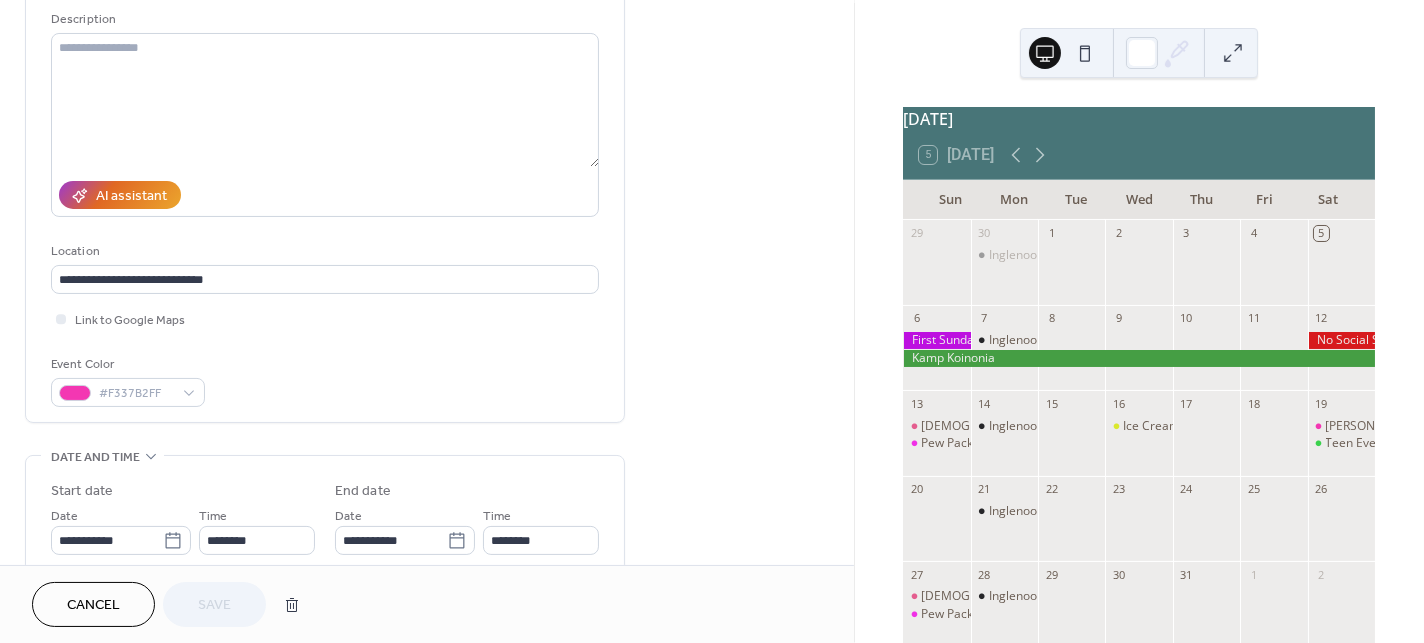 click on "Cancel" at bounding box center [93, 604] 